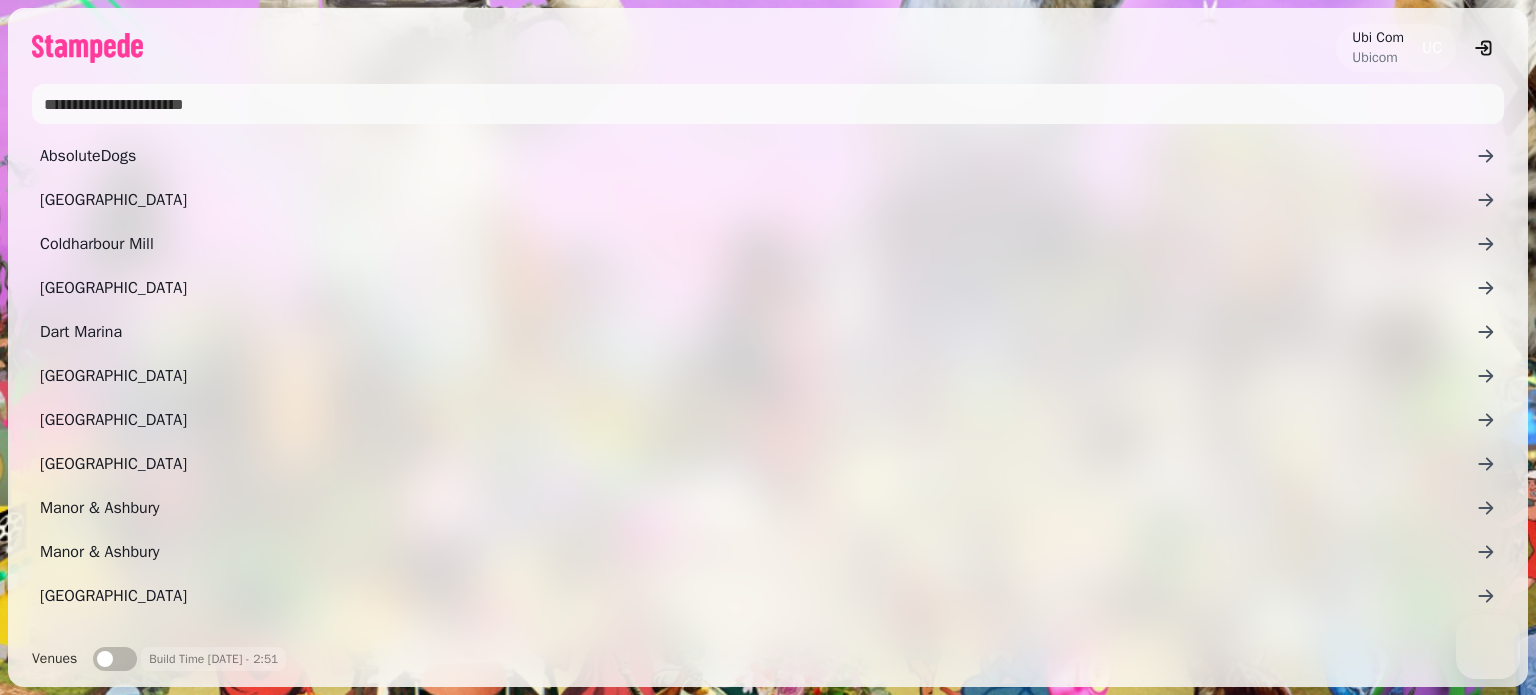 scroll, scrollTop: 0, scrollLeft: 0, axis: both 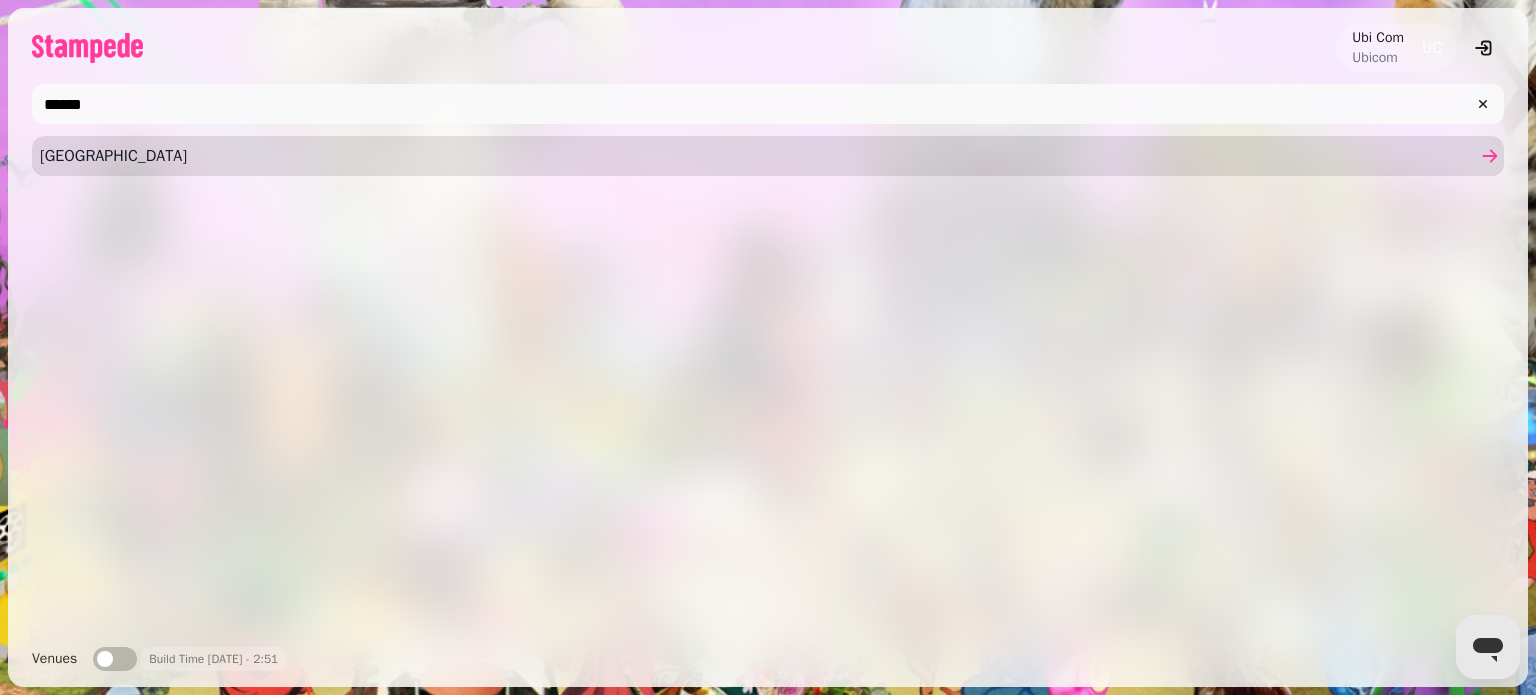 type on "******" 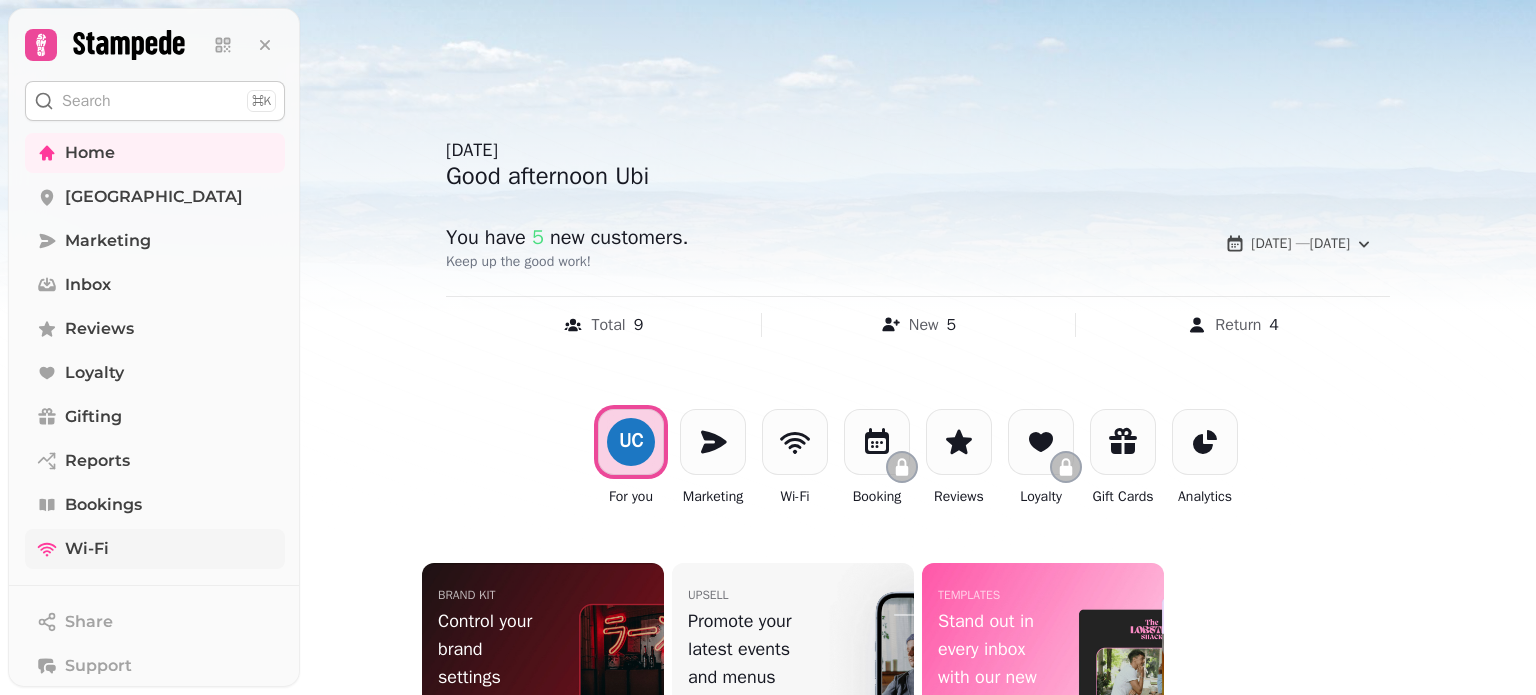 click on "Wi-Fi" at bounding box center [87, 549] 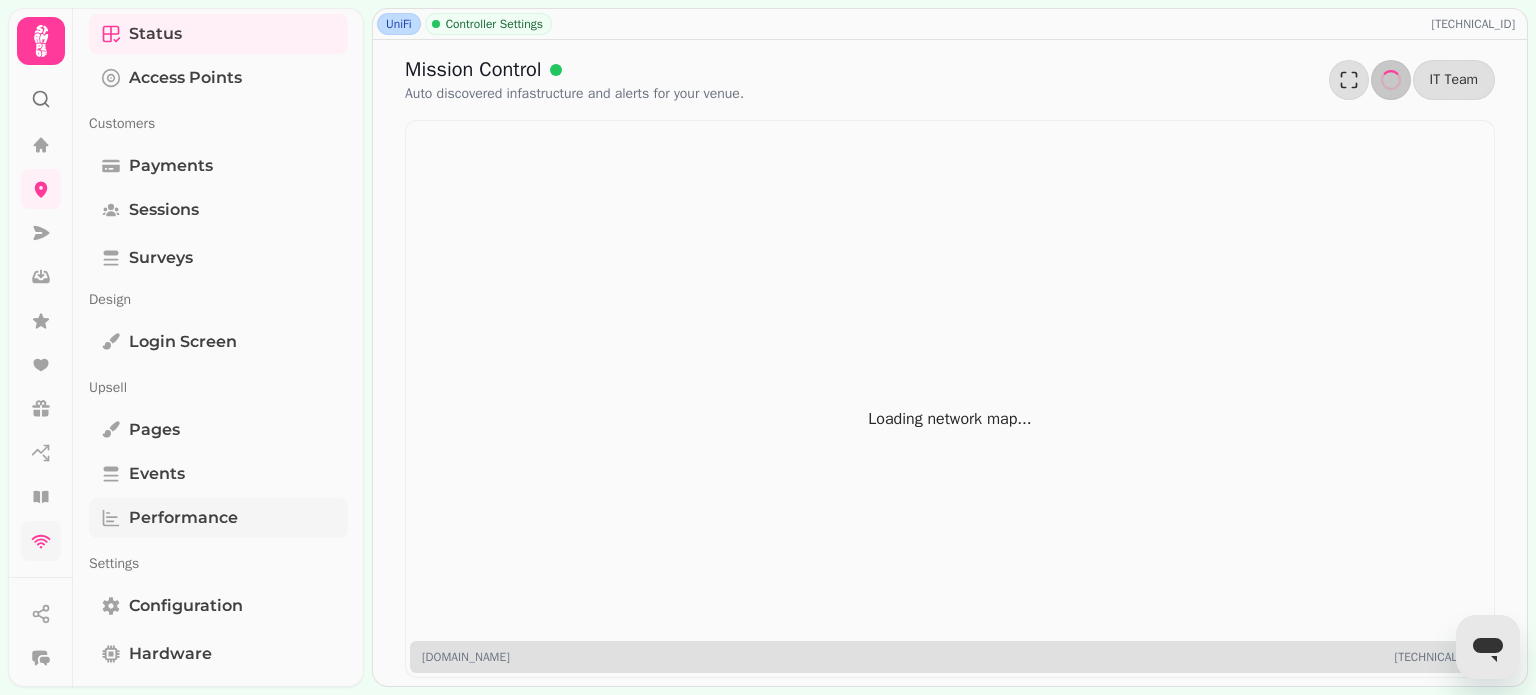 scroll, scrollTop: 103, scrollLeft: 0, axis: vertical 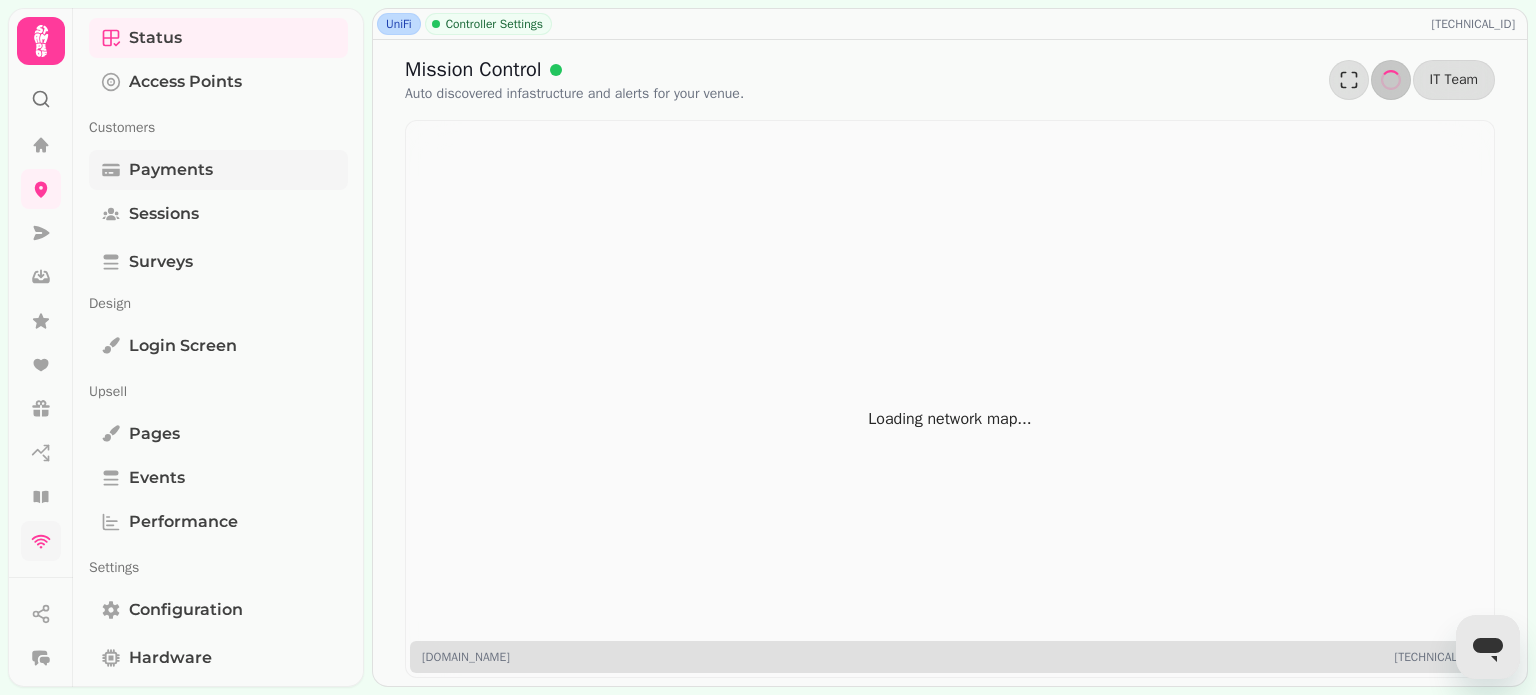 click on "Payments" at bounding box center (171, 170) 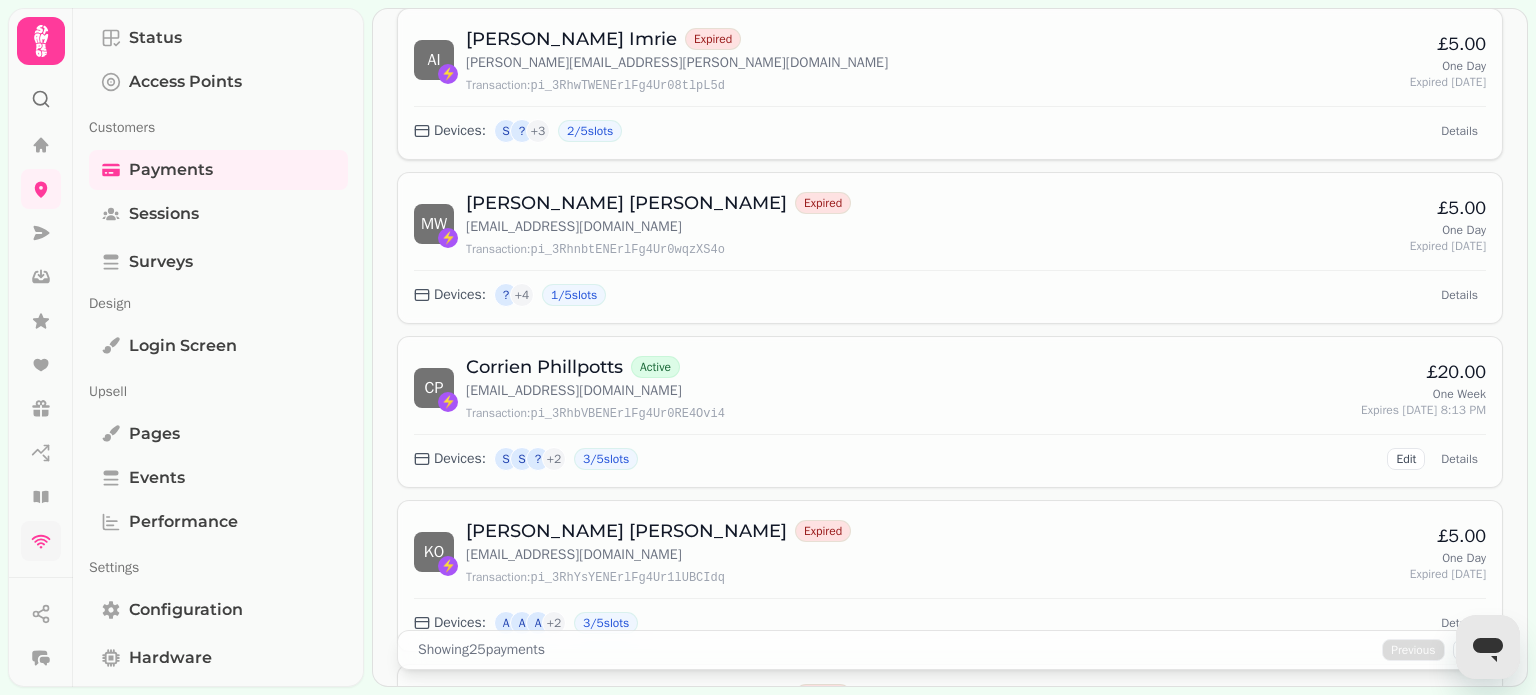 scroll, scrollTop: 182, scrollLeft: 0, axis: vertical 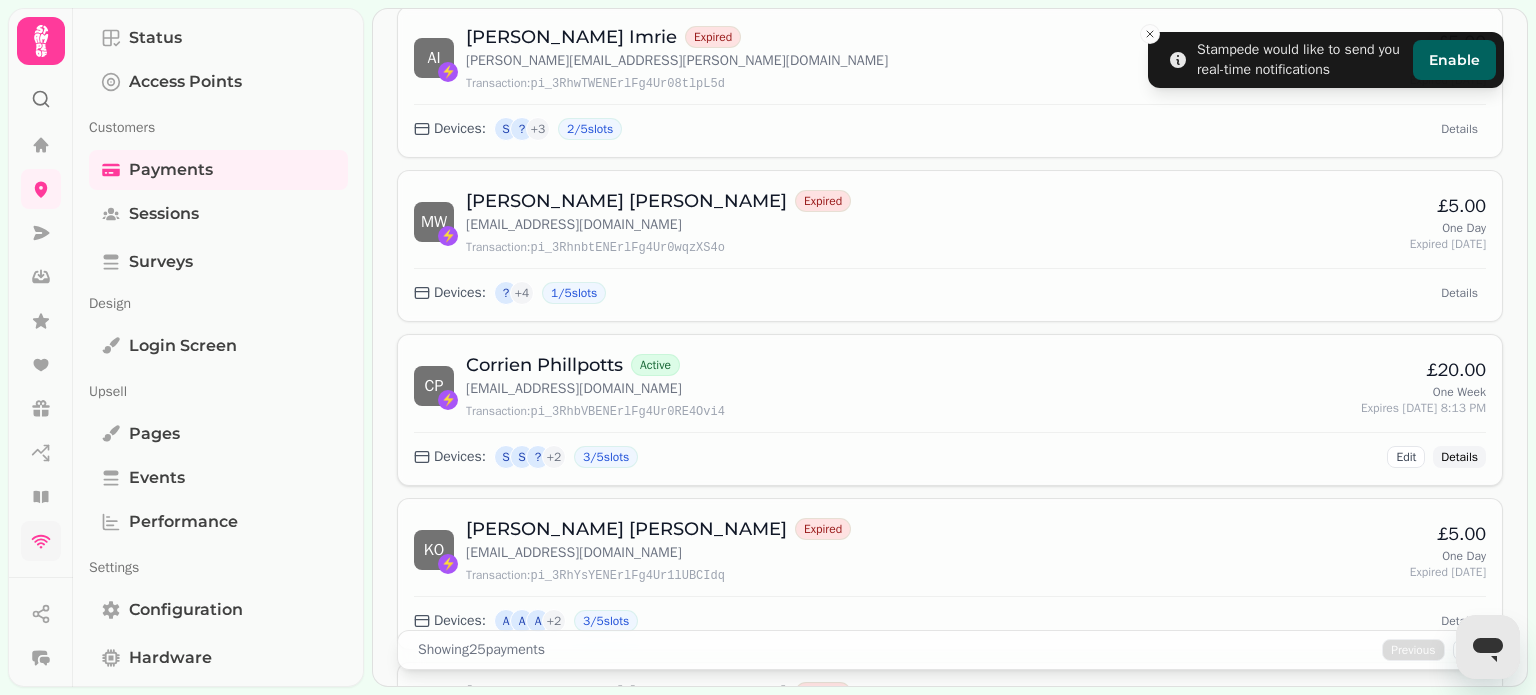 click on "Details" at bounding box center (1459, 457) 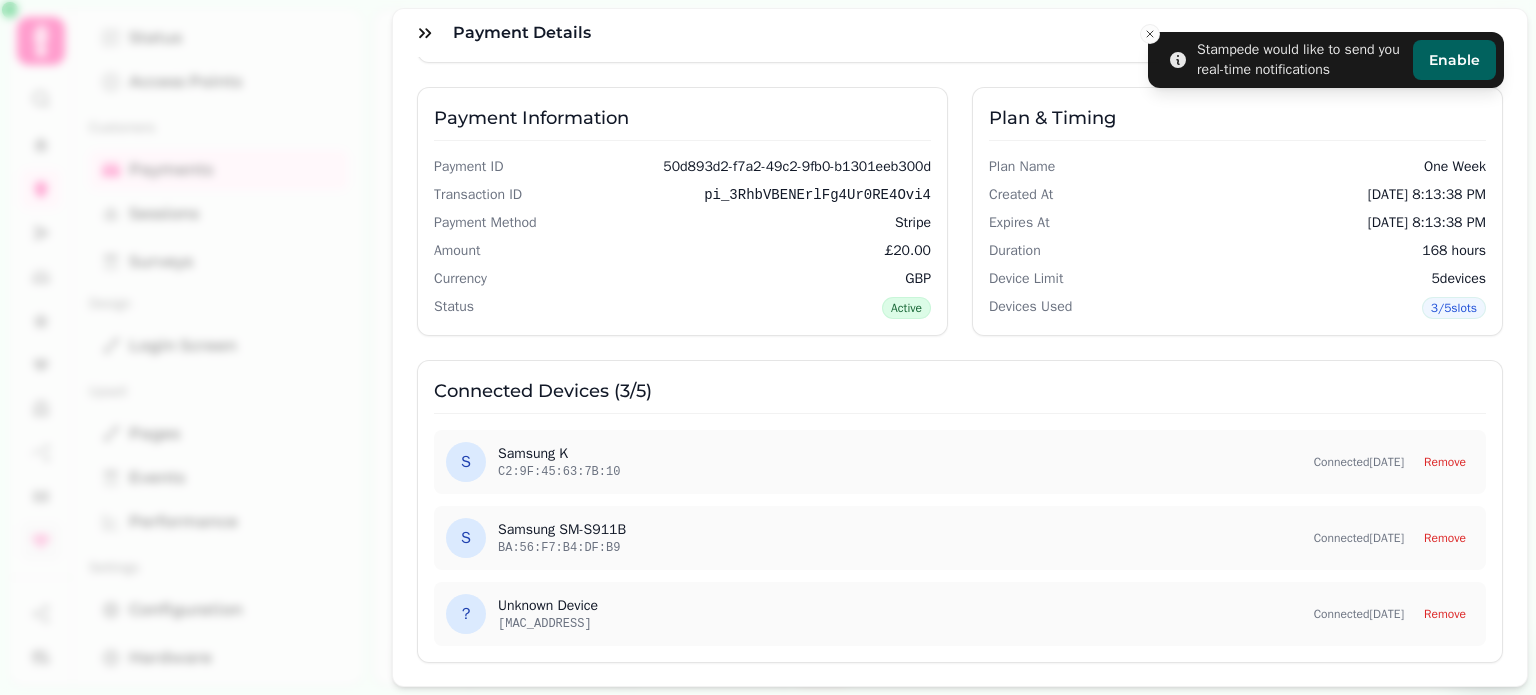 scroll, scrollTop: 124, scrollLeft: 0, axis: vertical 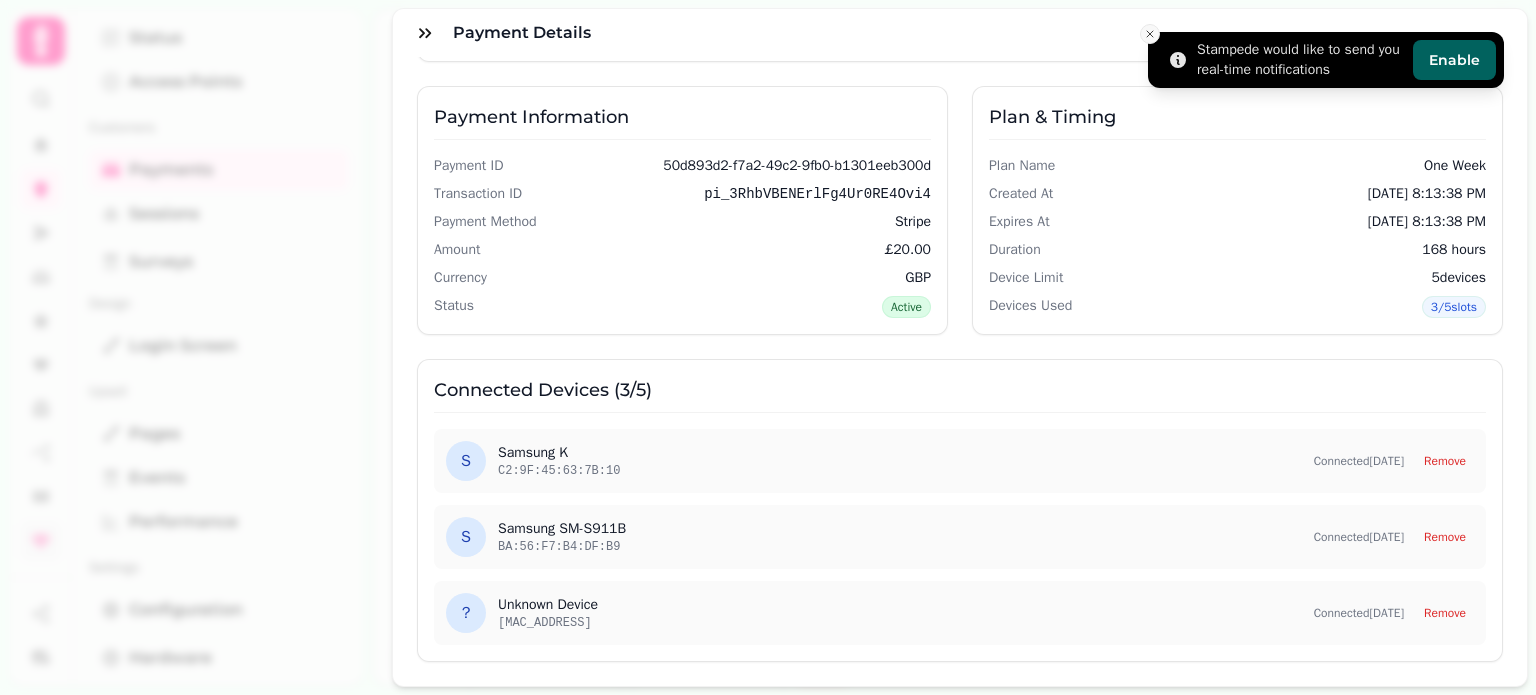 click 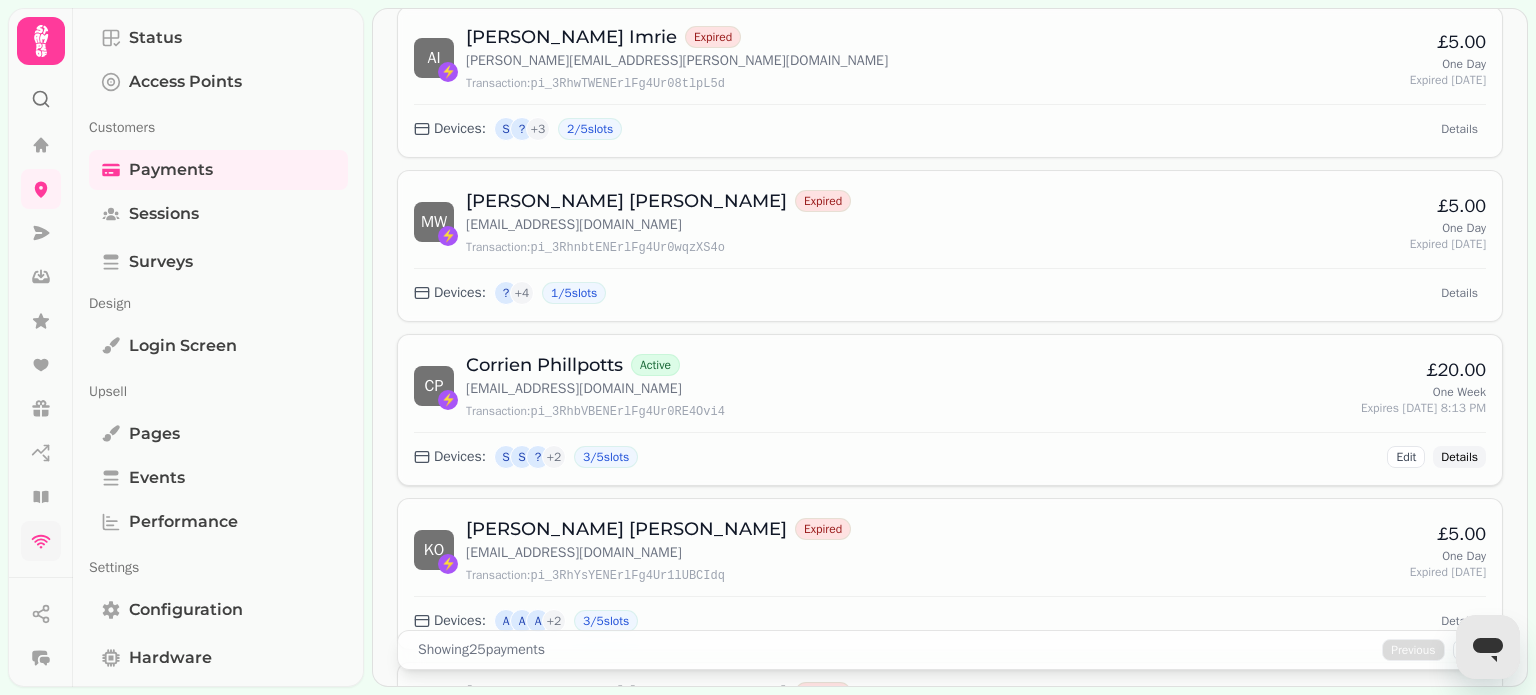 click on "Details" at bounding box center [1459, 457] 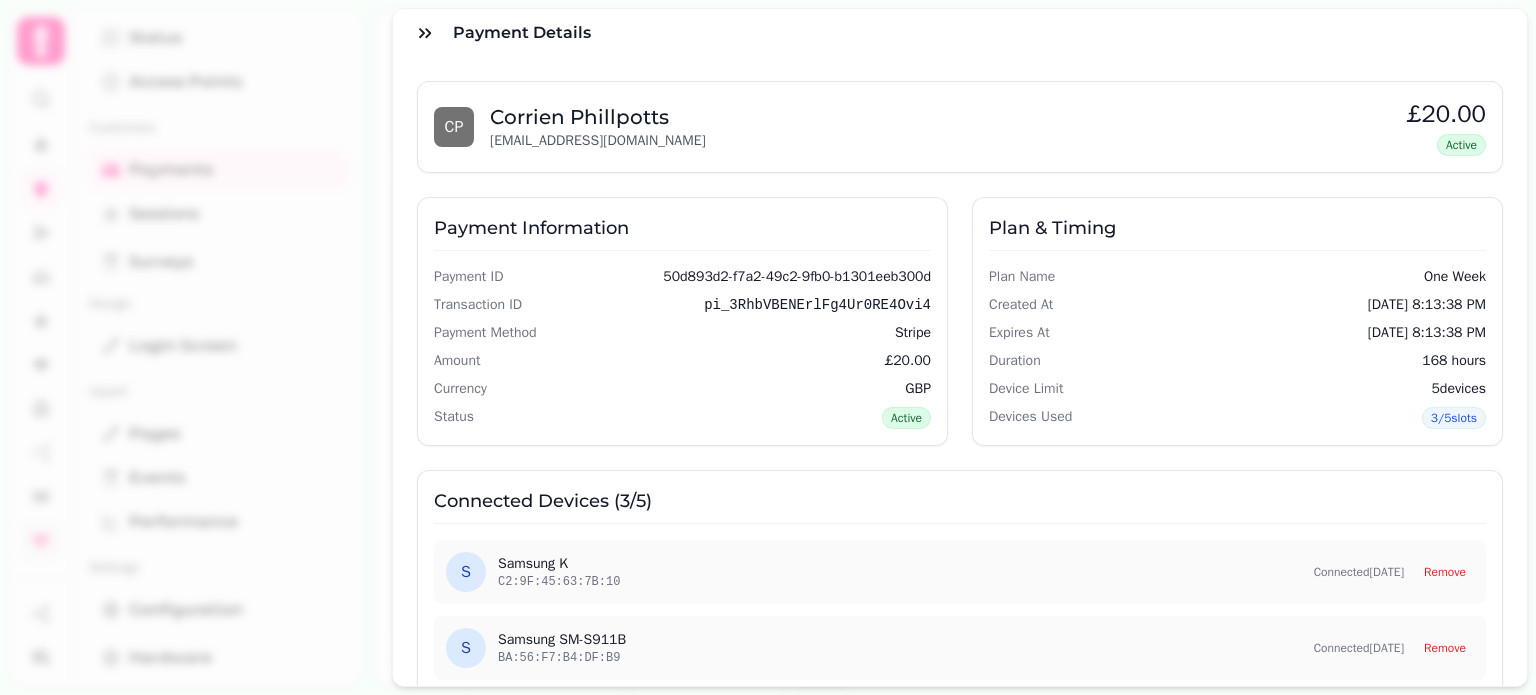 scroll, scrollTop: 124, scrollLeft: 0, axis: vertical 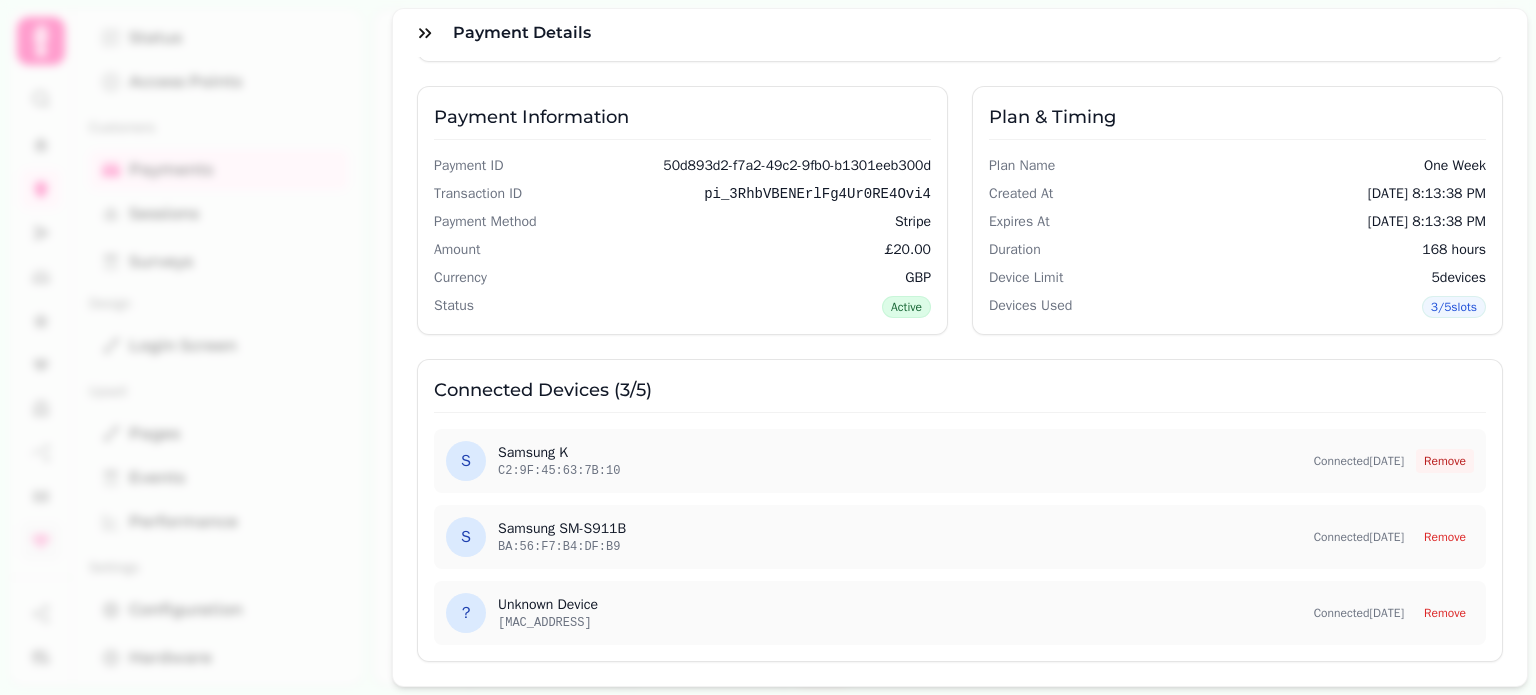 click on "Remove" at bounding box center [1445, 461] 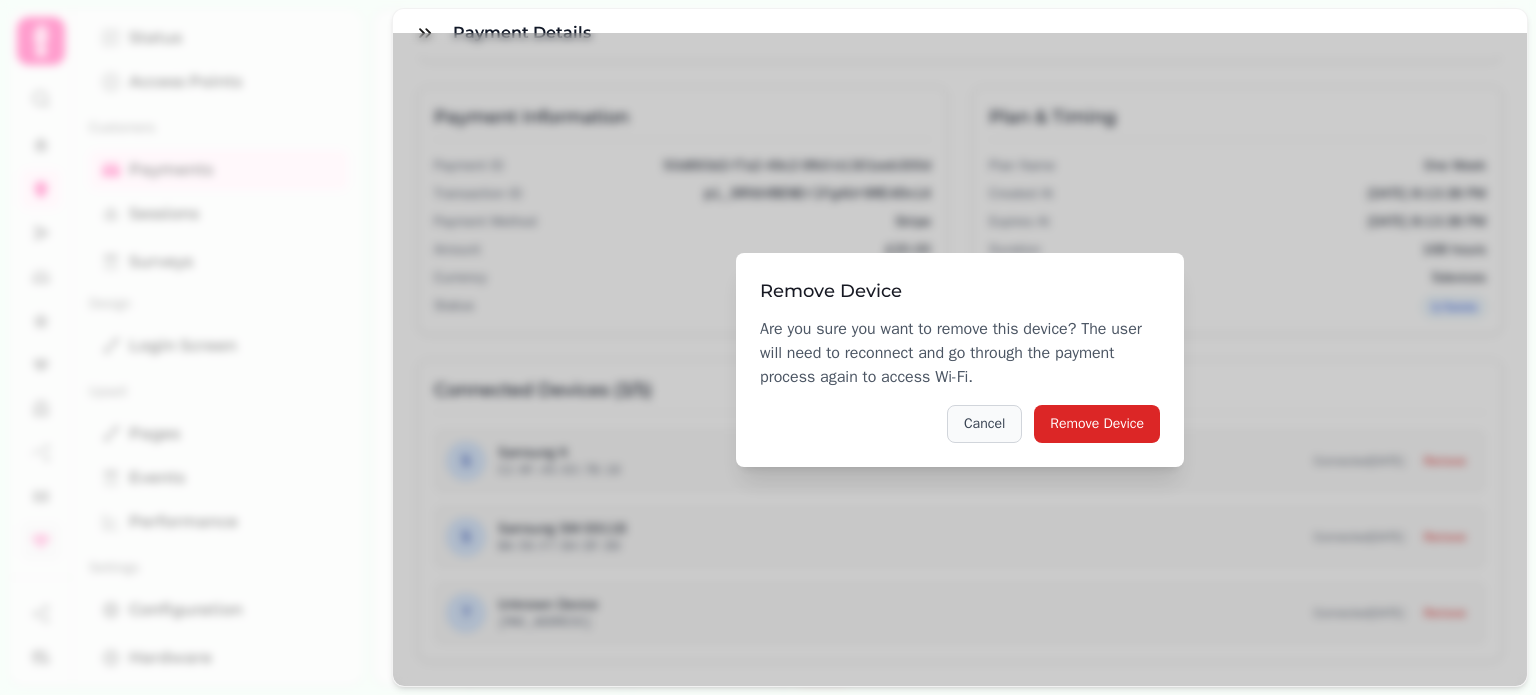 click on "Cancel" at bounding box center [984, 424] 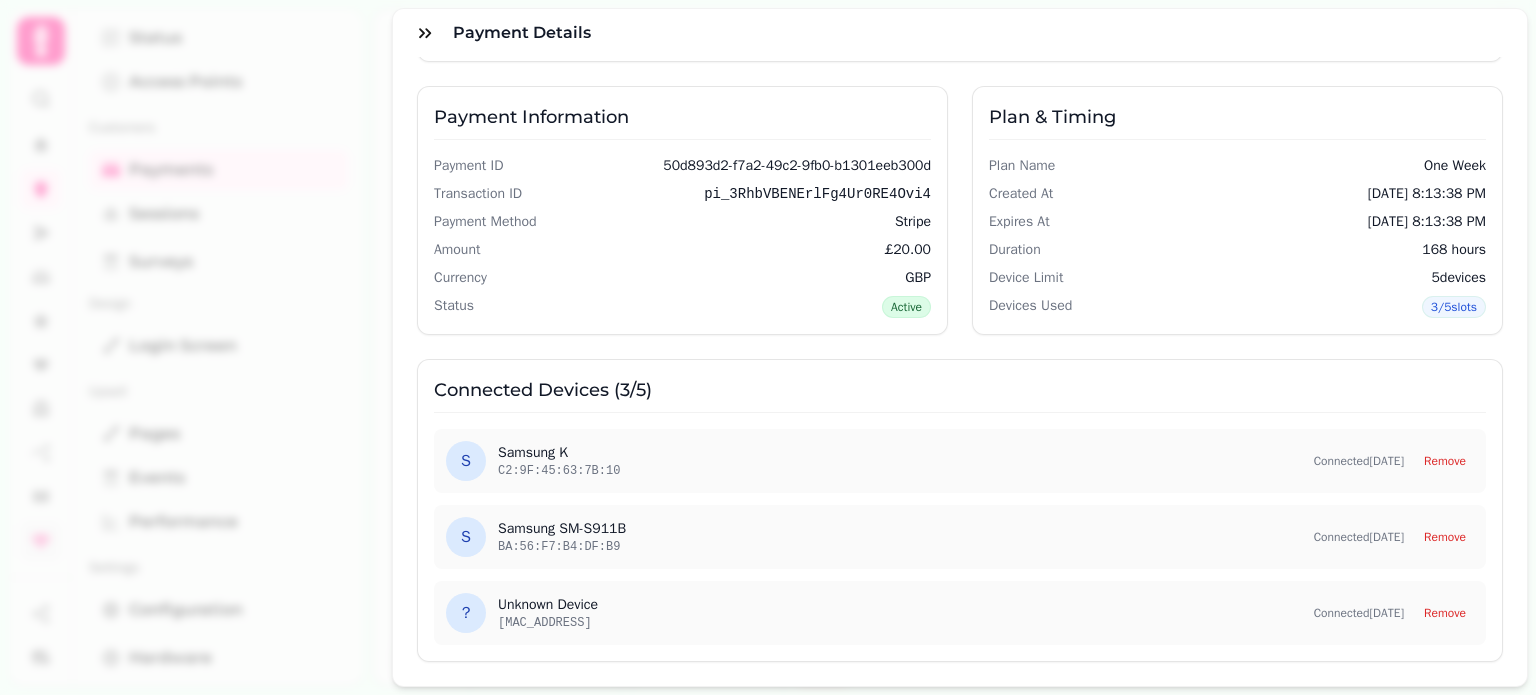 scroll, scrollTop: 0, scrollLeft: 0, axis: both 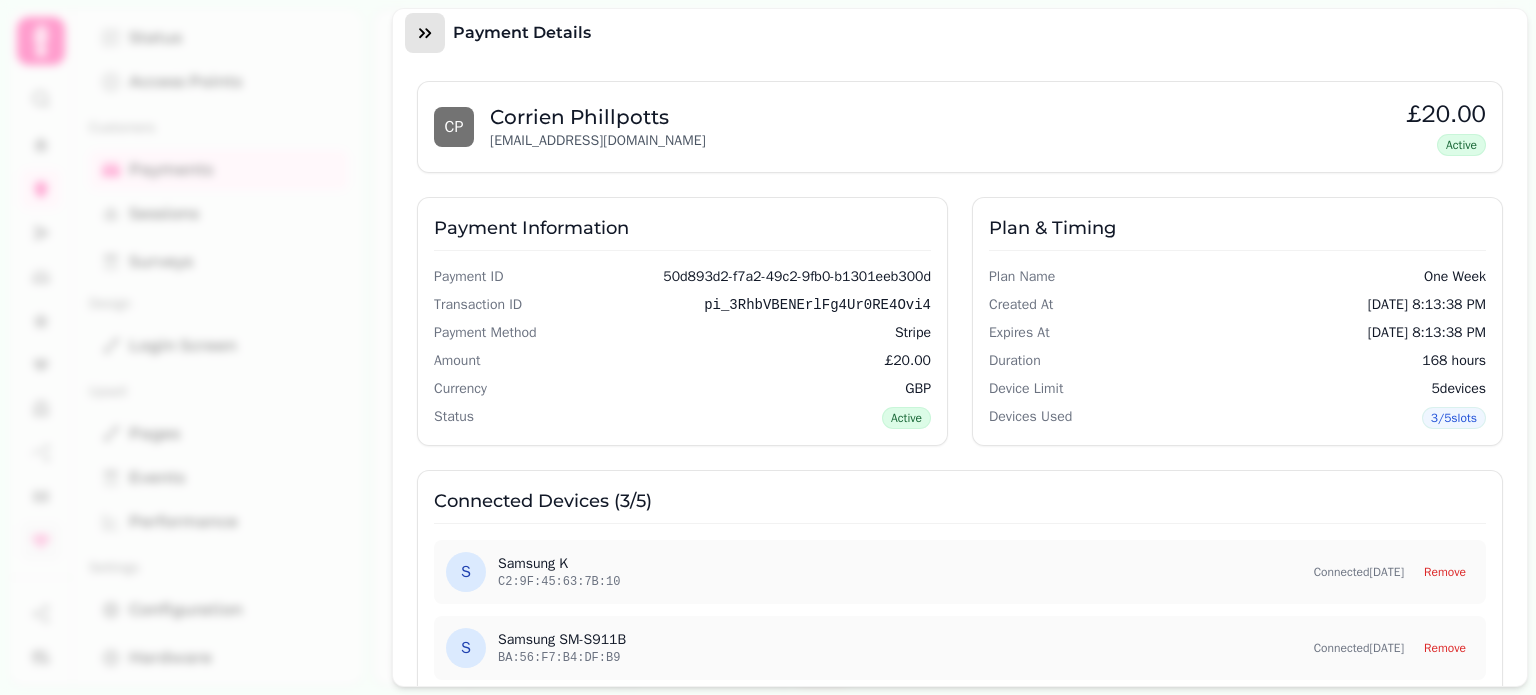 click 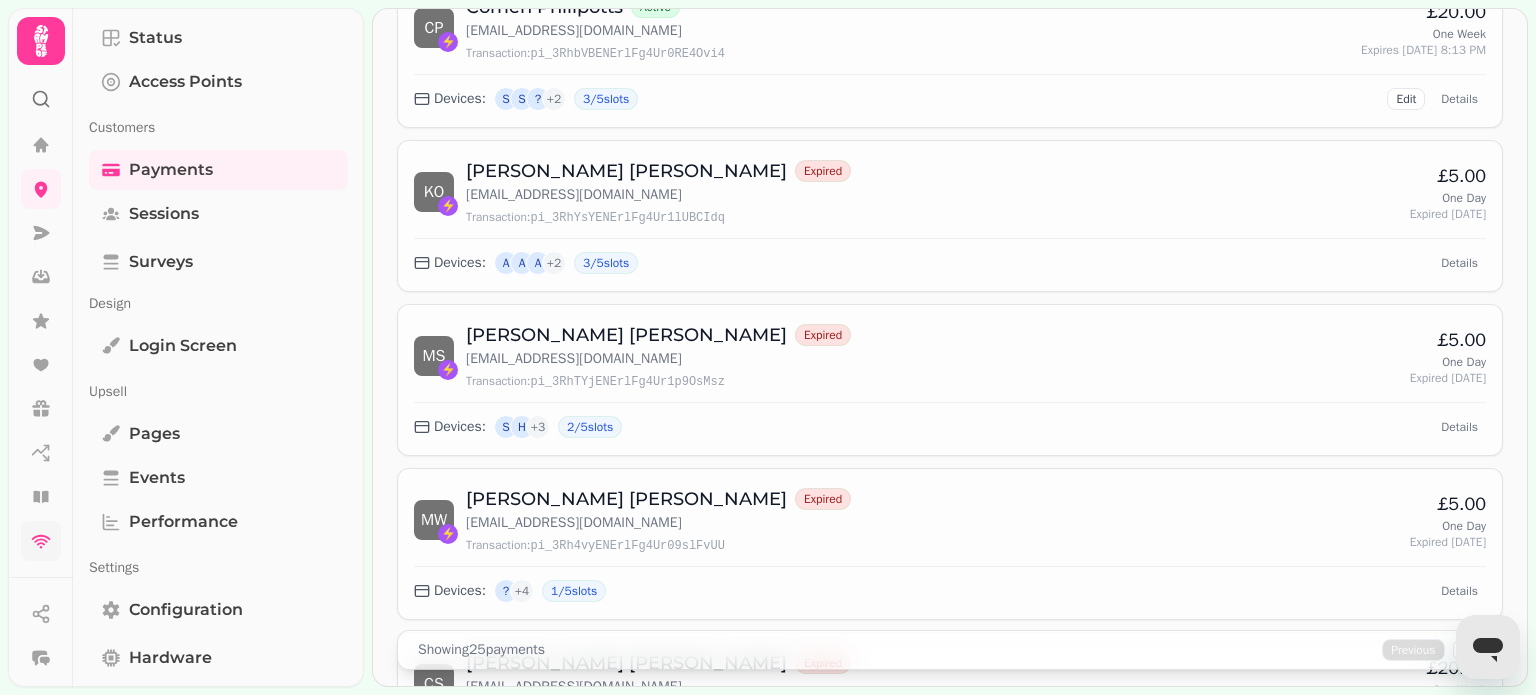 scroll, scrollTop: 0, scrollLeft: 0, axis: both 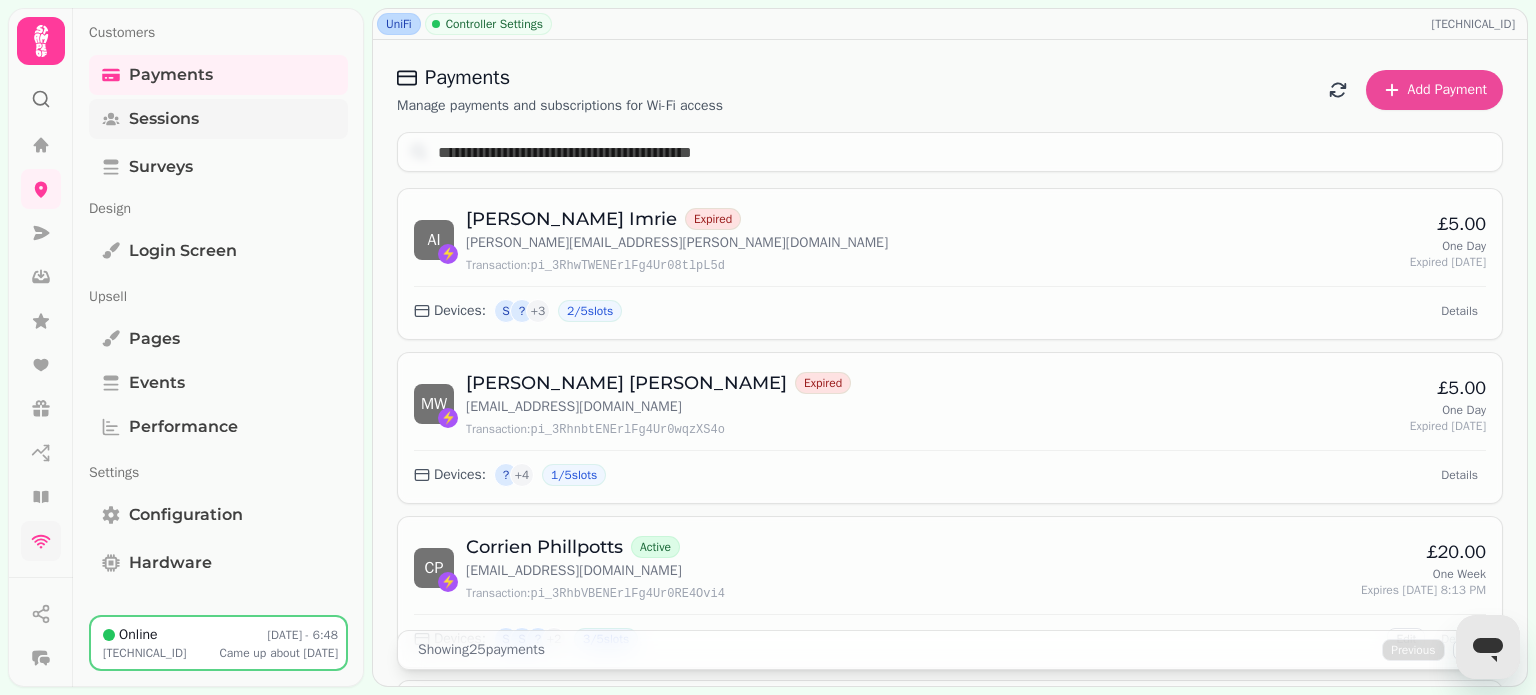 click on "Sessions" at bounding box center (164, 119) 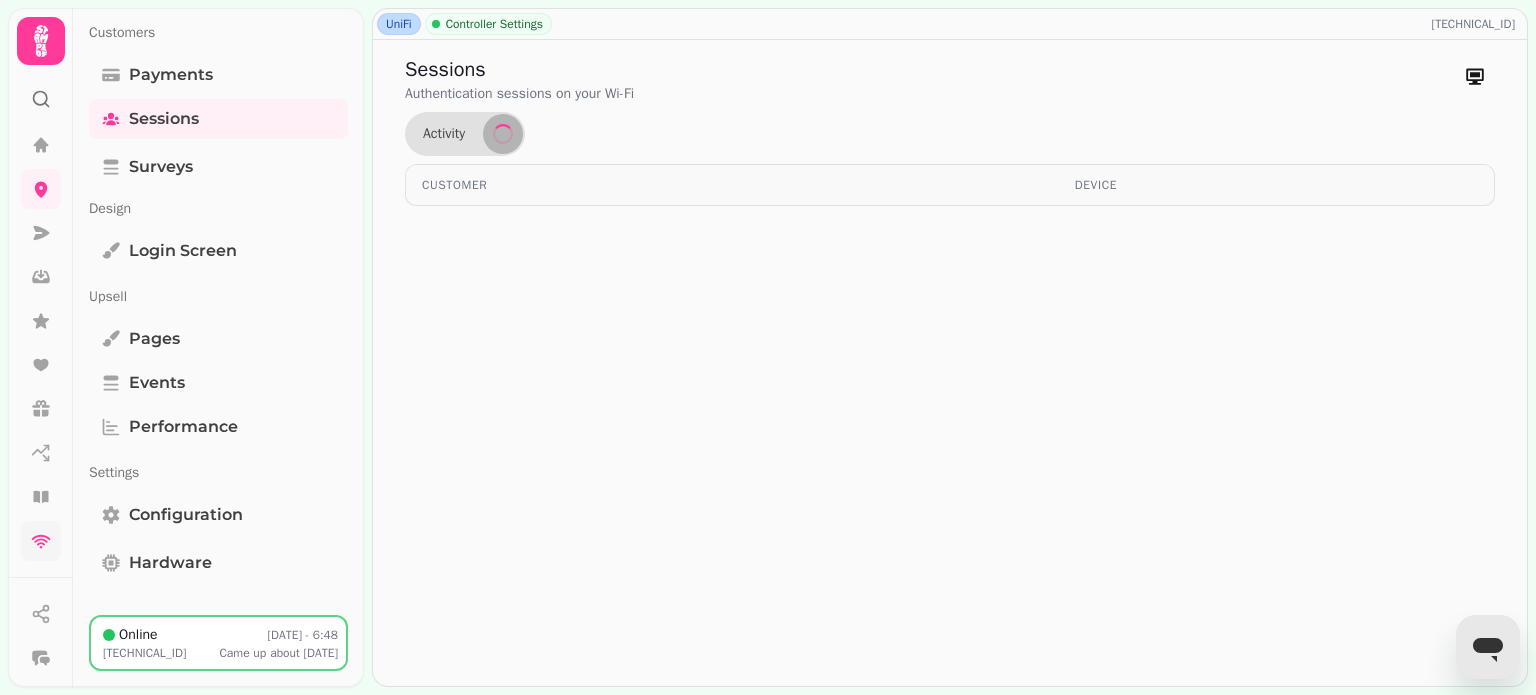 scroll, scrollTop: 196, scrollLeft: 0, axis: vertical 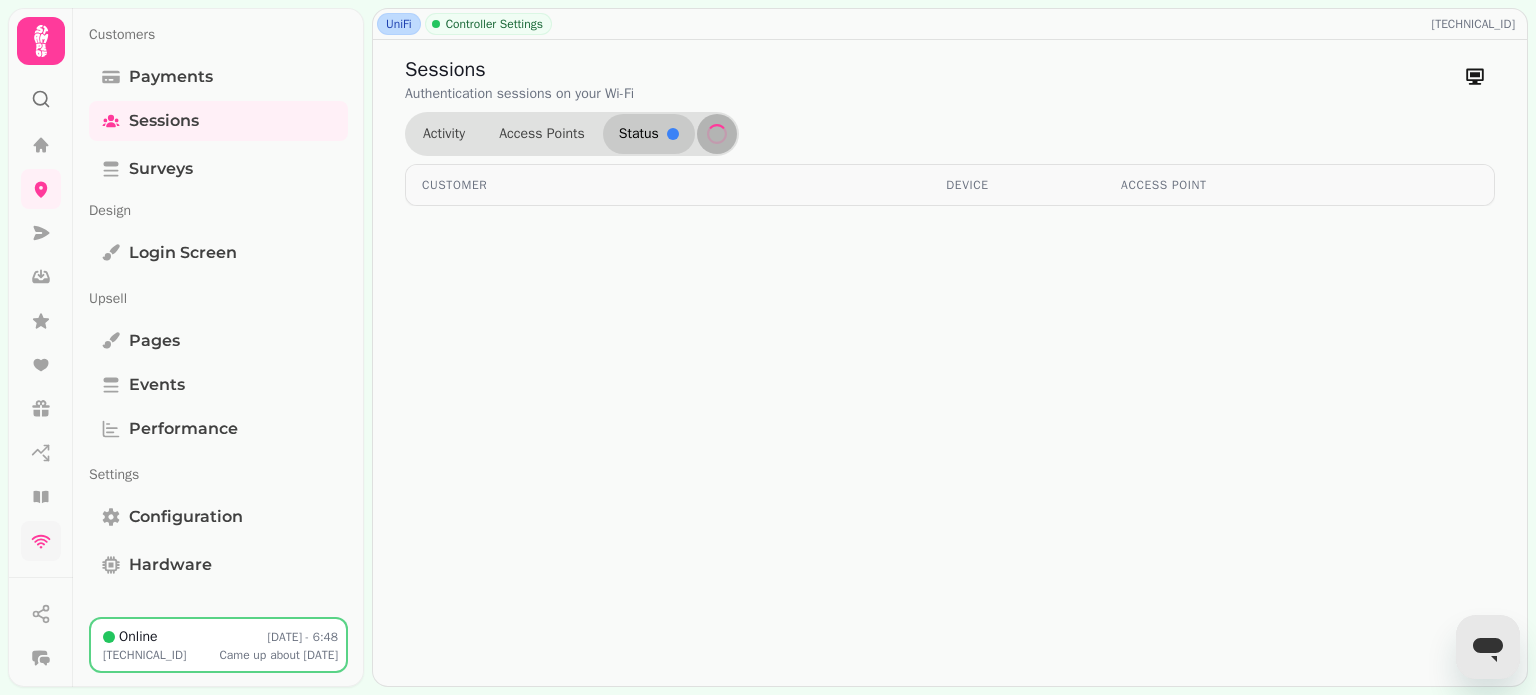 select on "**" 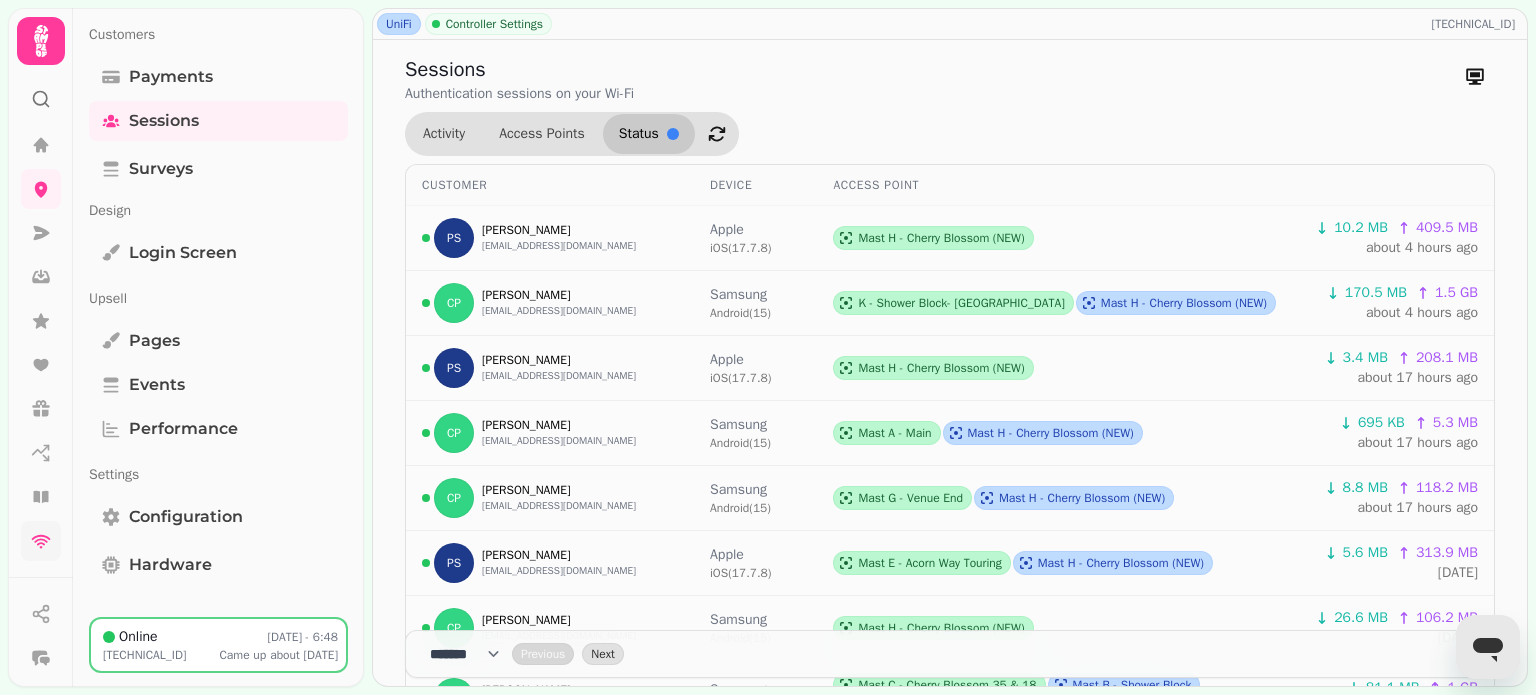 click on "Status" at bounding box center [639, 134] 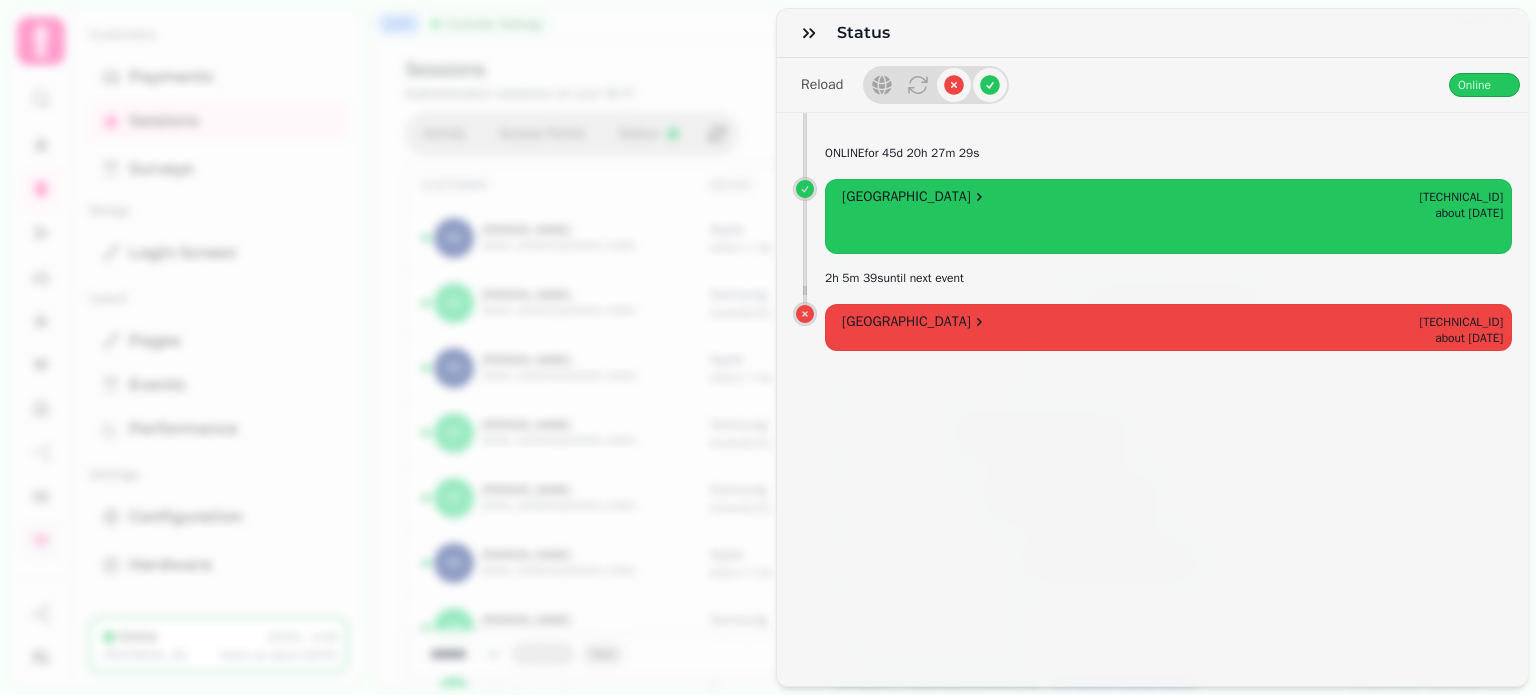 click on "Status Reload Online ONLINE  for   45d 20h 27m 29s Castle Brake Holiday Park 194.72.253.27 about 2 months ago 2h 5m 39s  until next event Castle Brake Holiday Park 194.72.253.27 about 2 months ago" at bounding box center [768, 363] 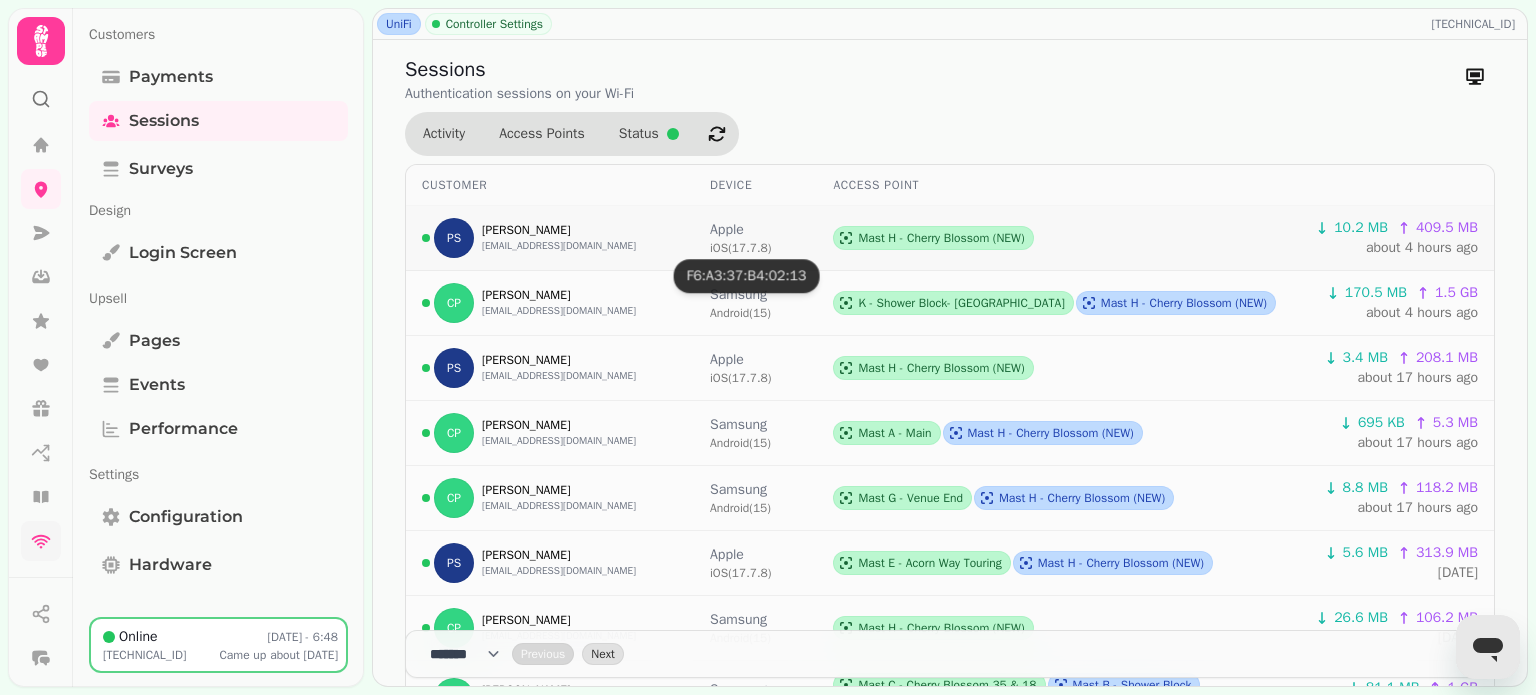 click on "Apple iOS  ( 17.7.8 )" at bounding box center [755, 238] 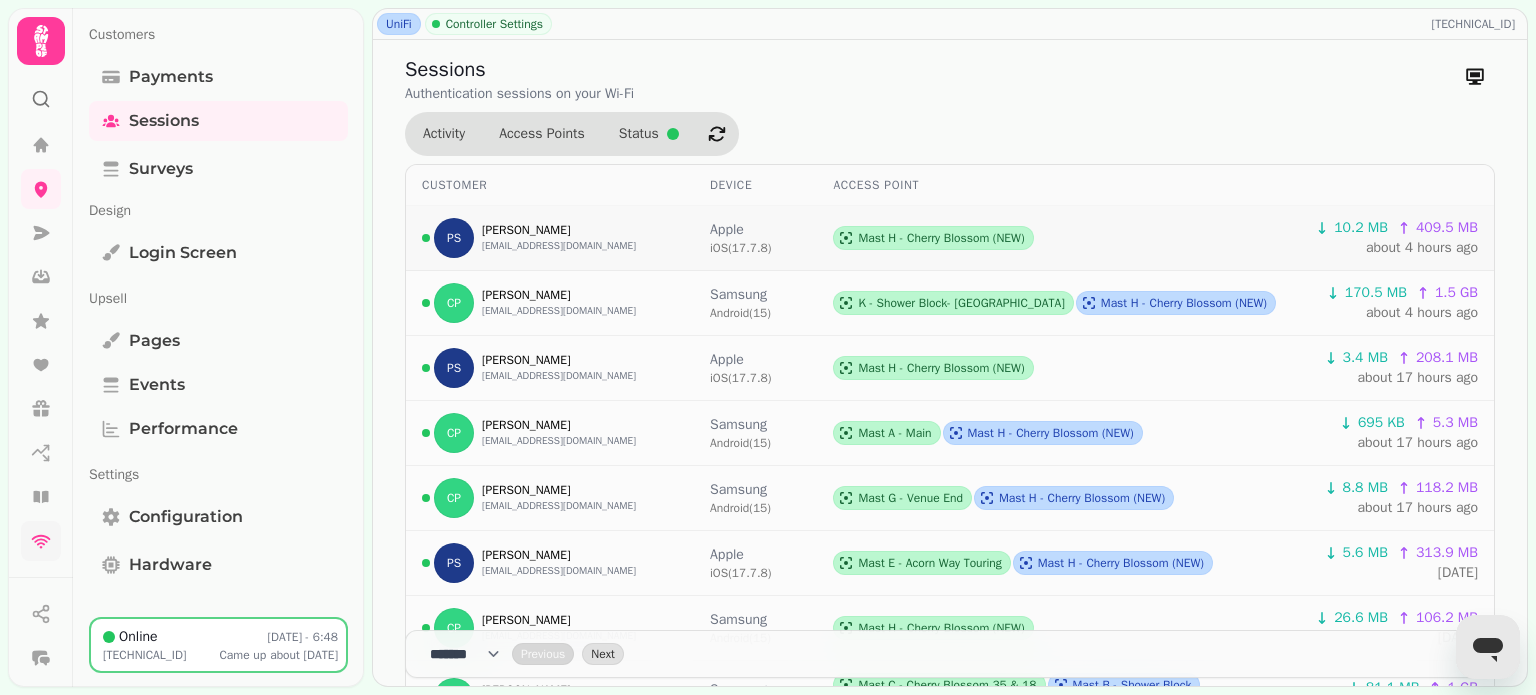 click on "Mast H - Cherry Blossom (NEW)" at bounding box center (1056, 238) 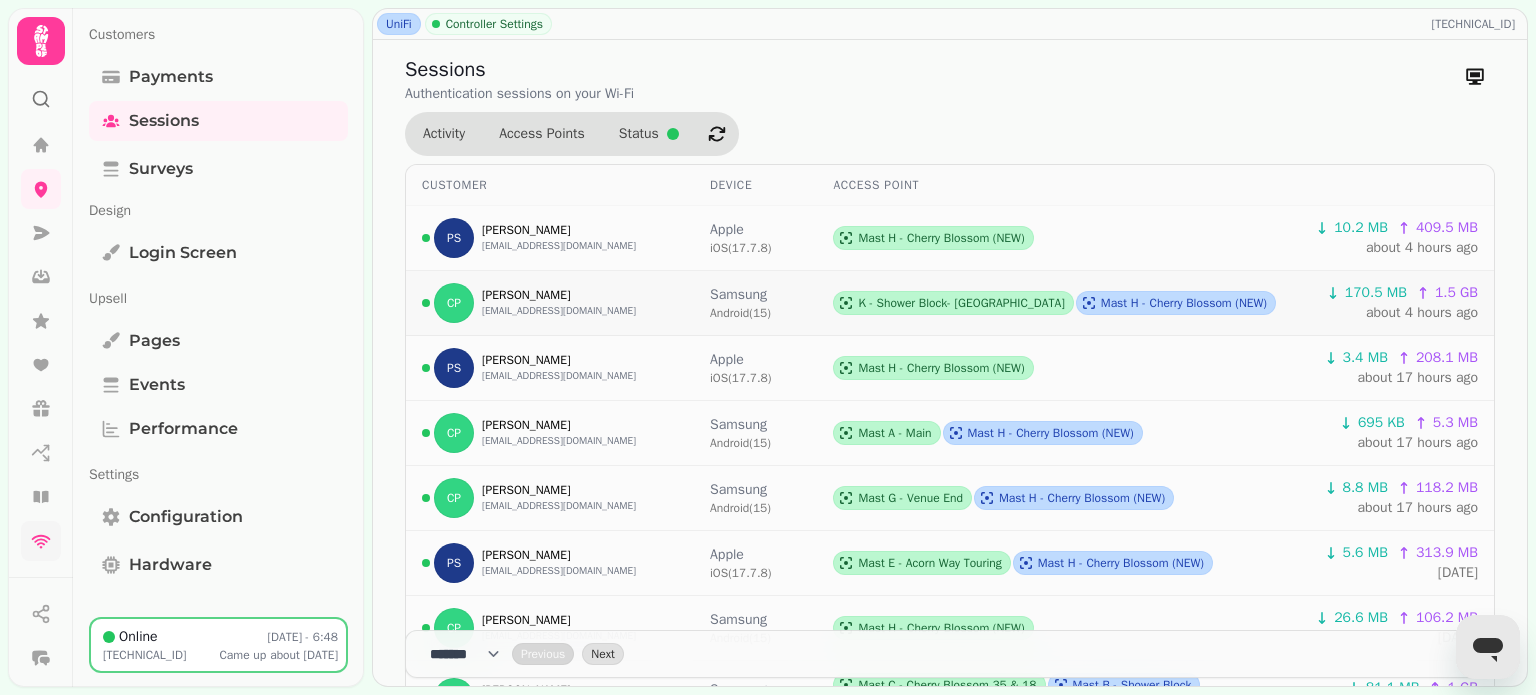 click on "K - Shower Block- North End Mast H - Cherry Blossom (NEW)" at bounding box center (1056, 303) 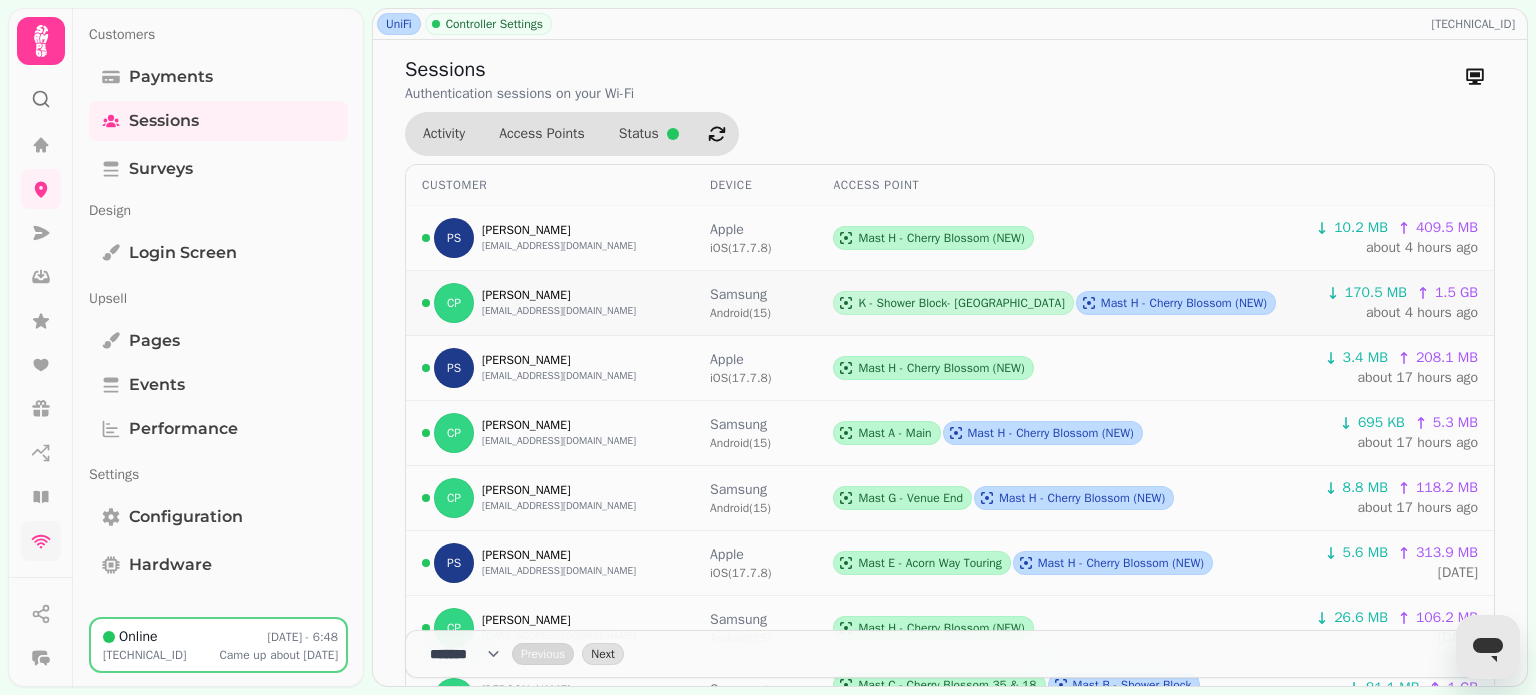 click on "K - Shower Block- North End" at bounding box center (953, 303) 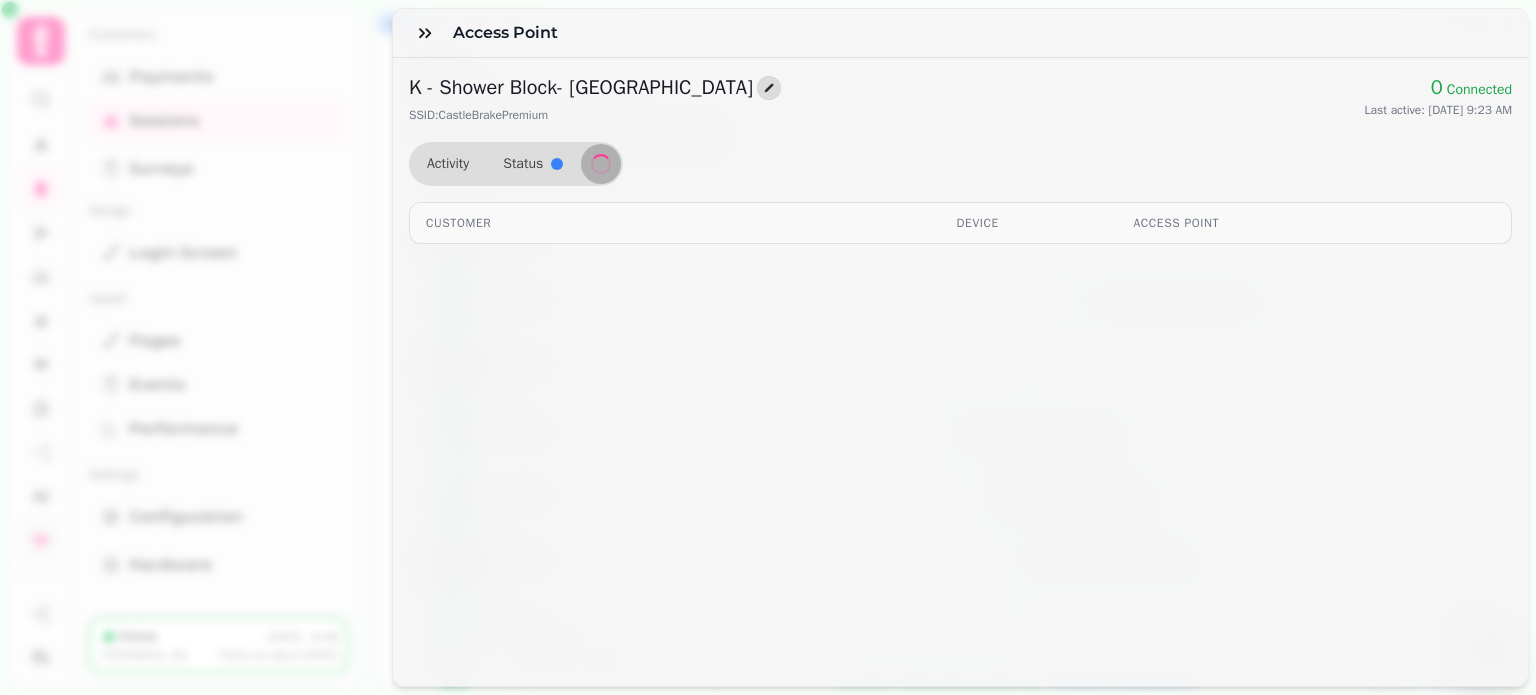 select on "**" 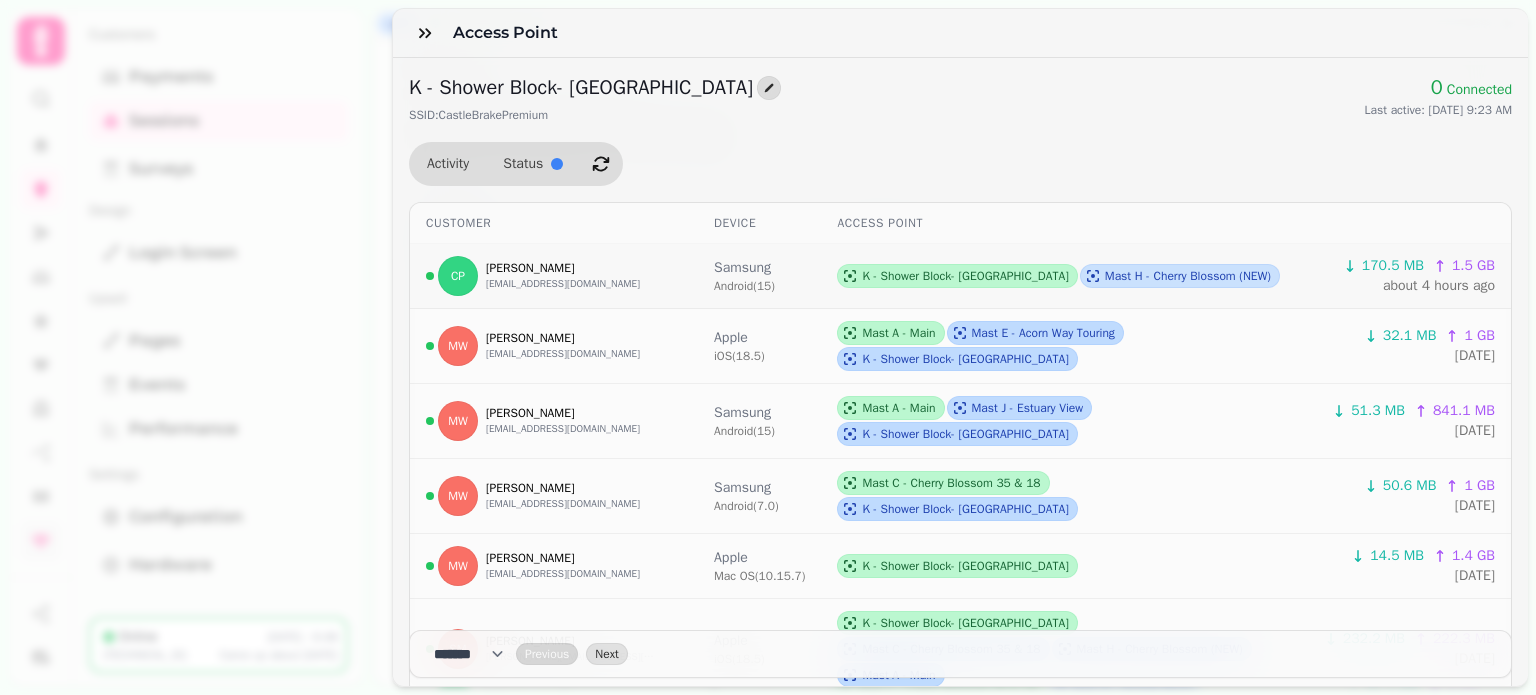 click on "Mast H - Cherry Blossom (NEW)" at bounding box center [1188, 276] 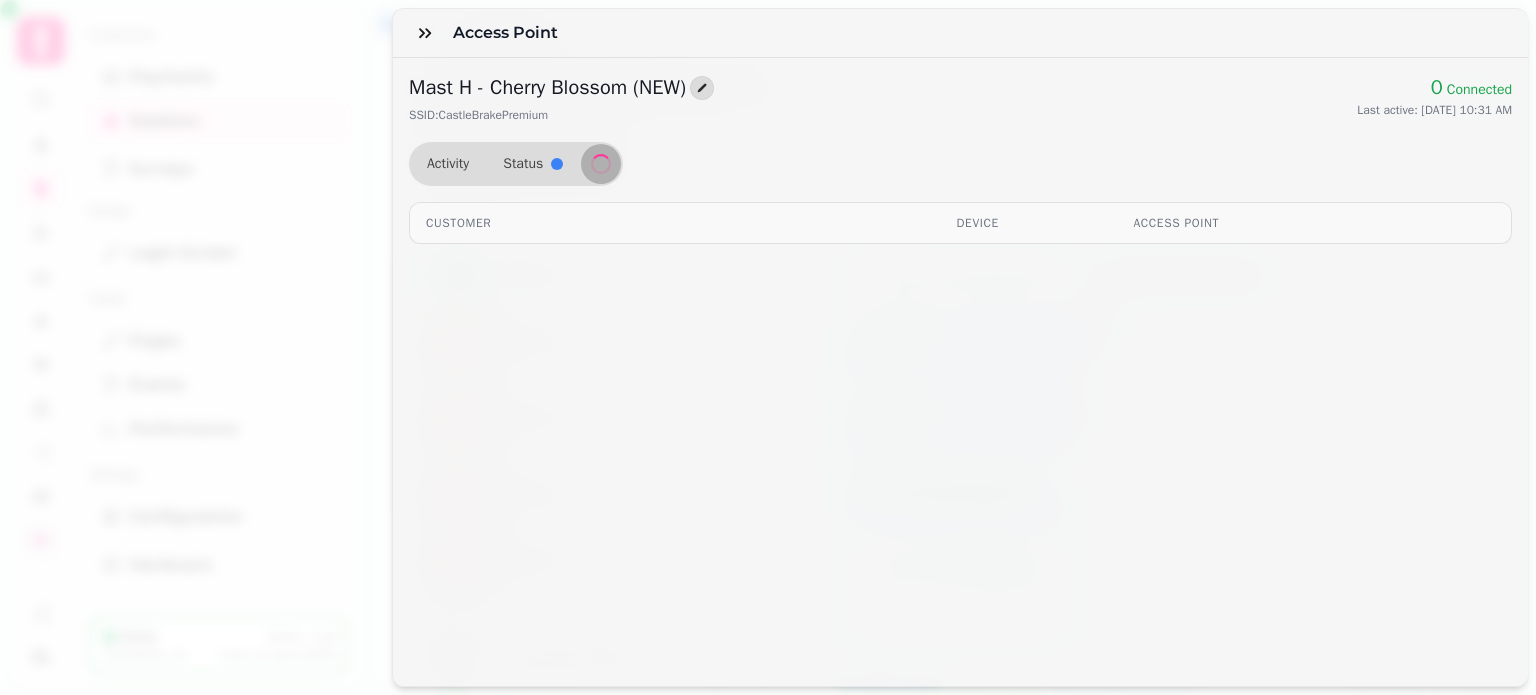 select on "**" 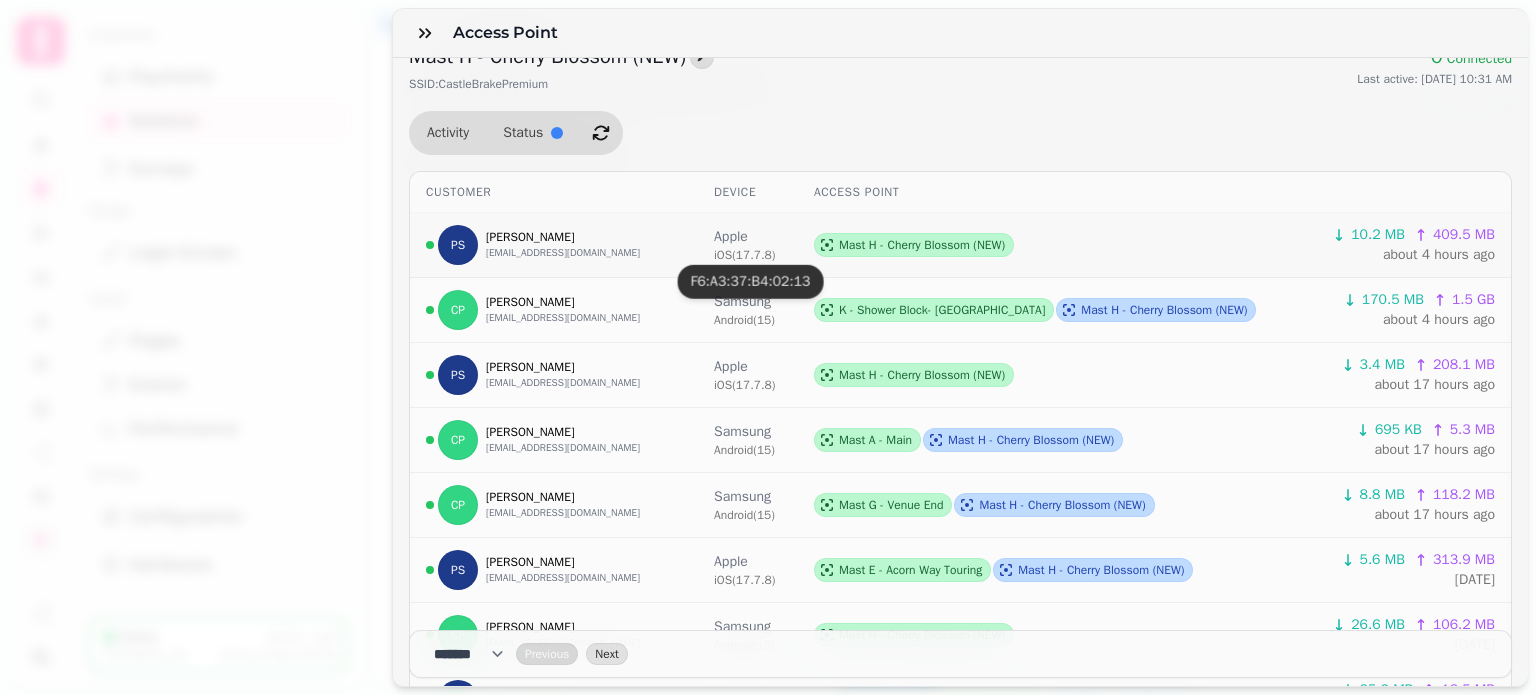 scroll, scrollTop: 32, scrollLeft: 0, axis: vertical 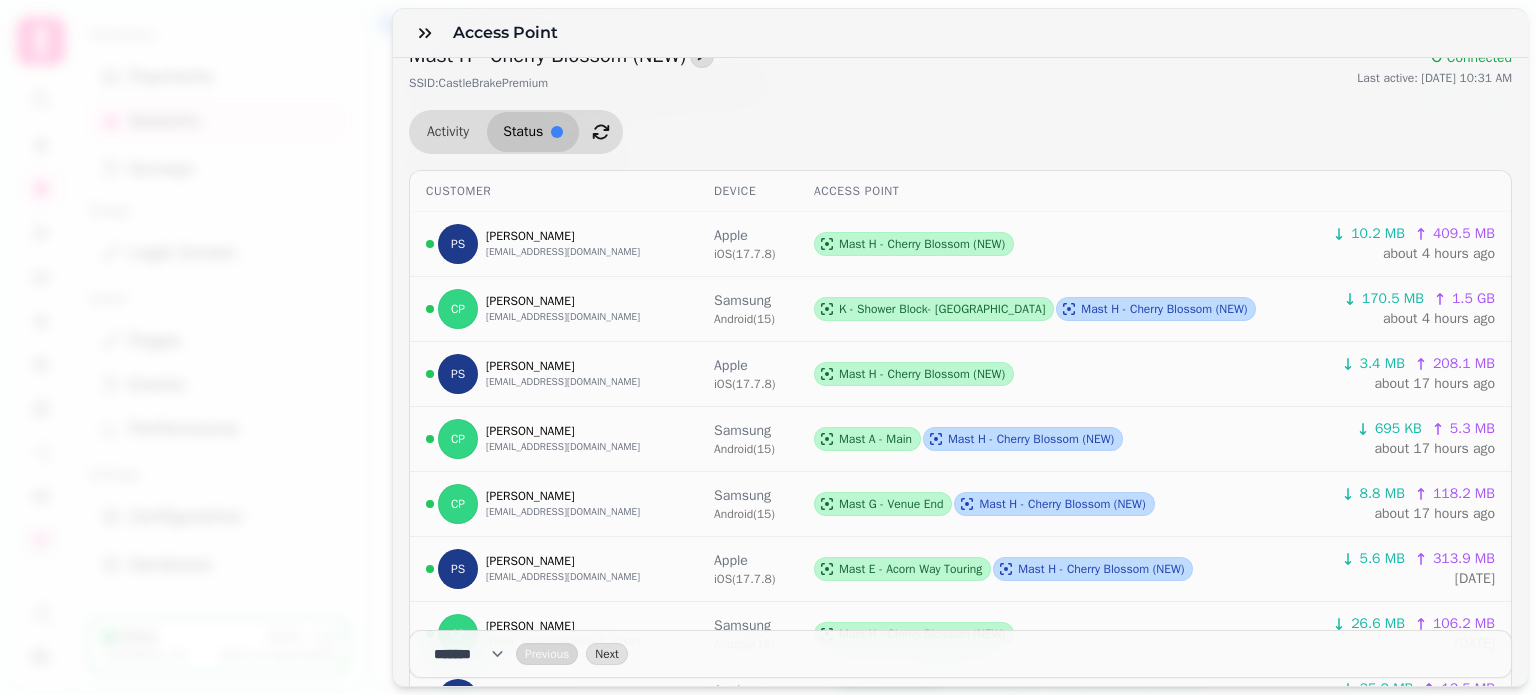 click on "Status" at bounding box center (523, 132) 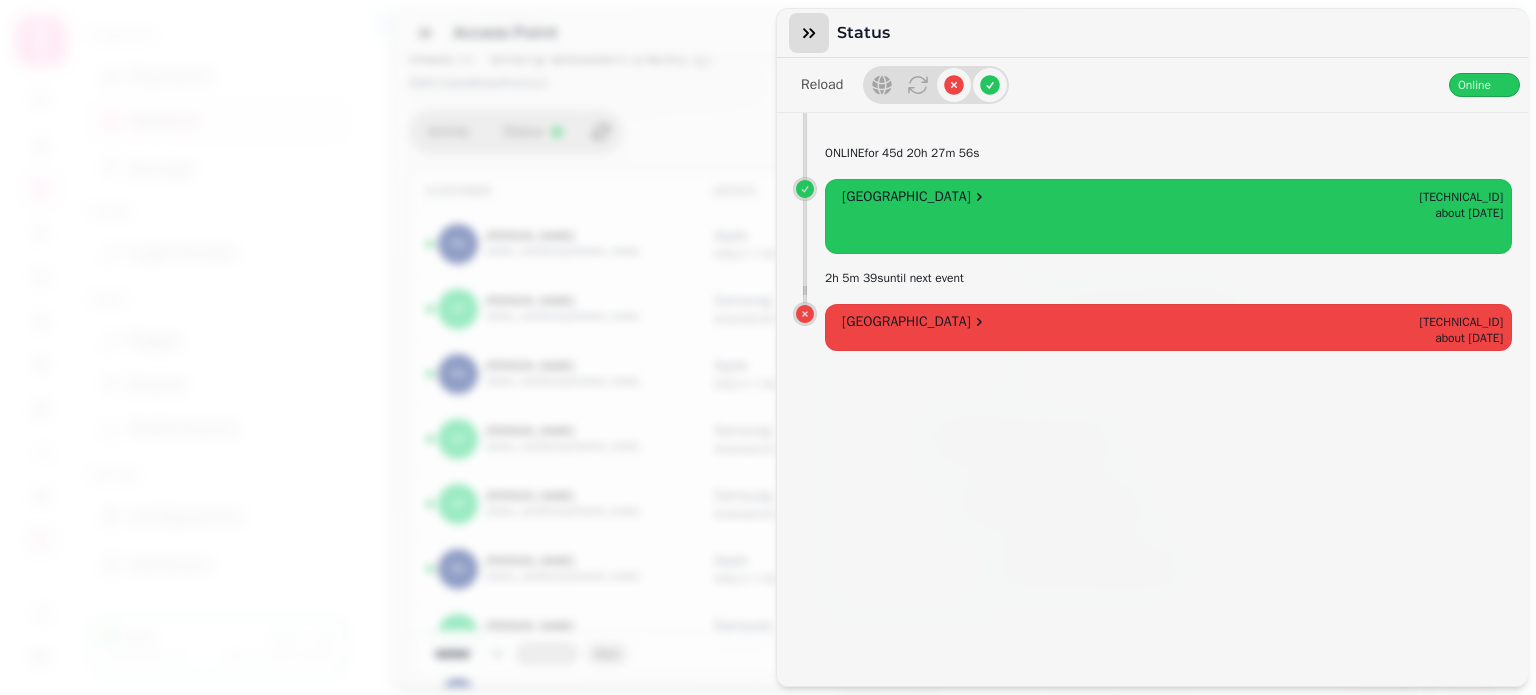 click at bounding box center [809, 33] 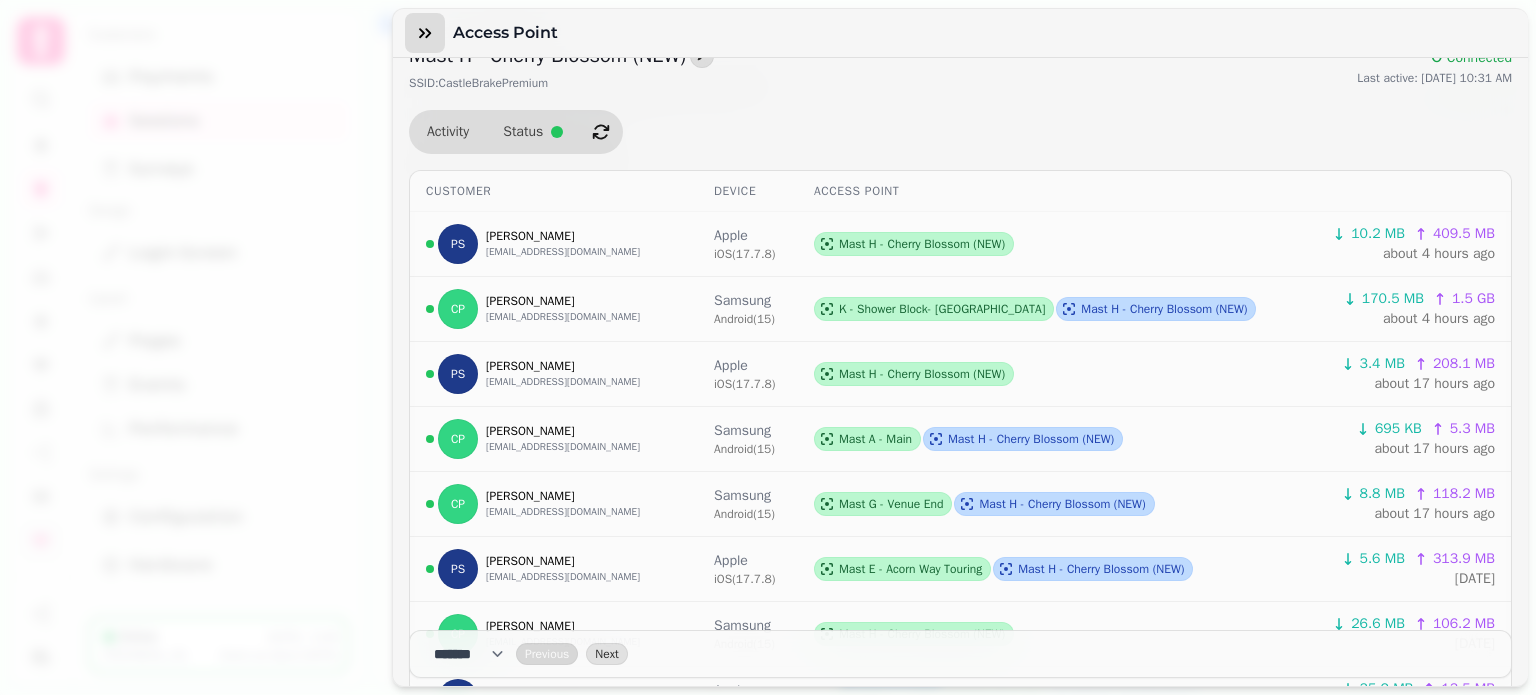 click at bounding box center (425, 33) 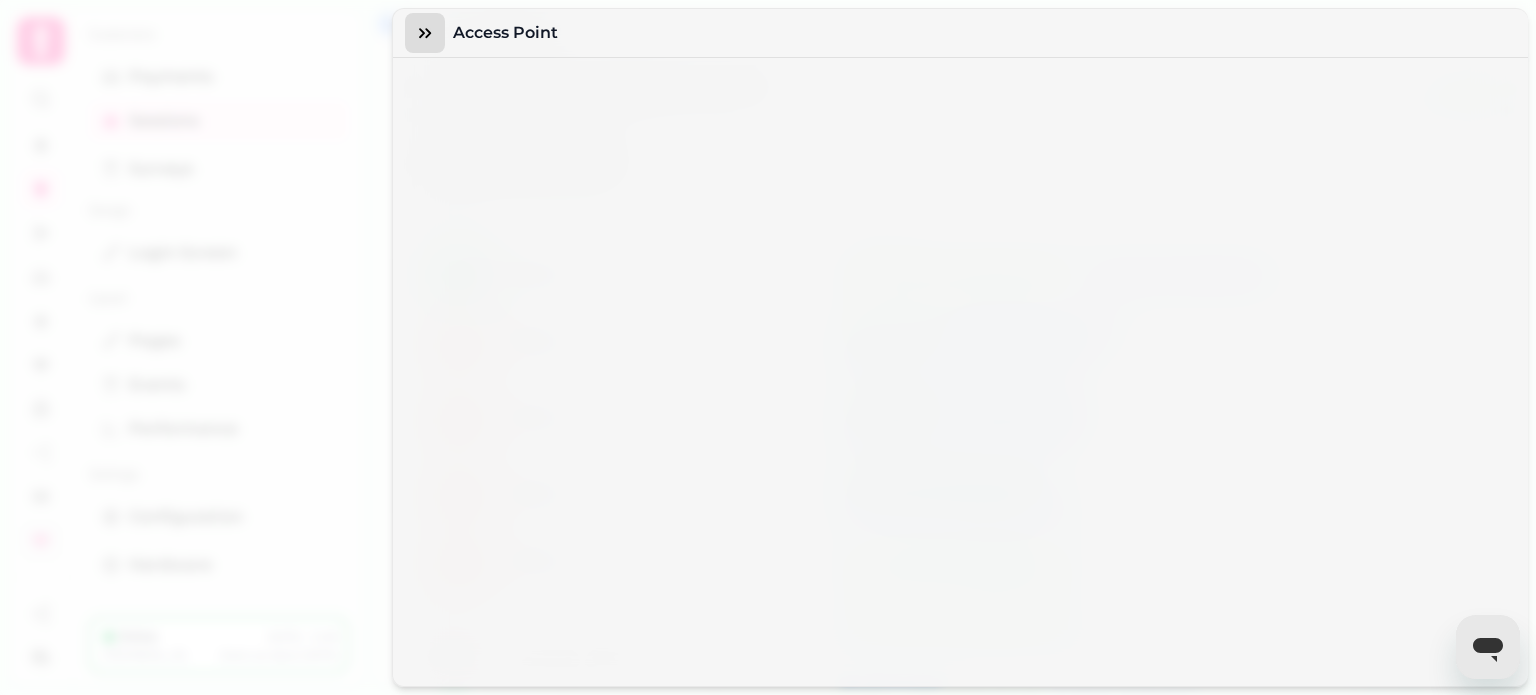 scroll, scrollTop: 0, scrollLeft: 0, axis: both 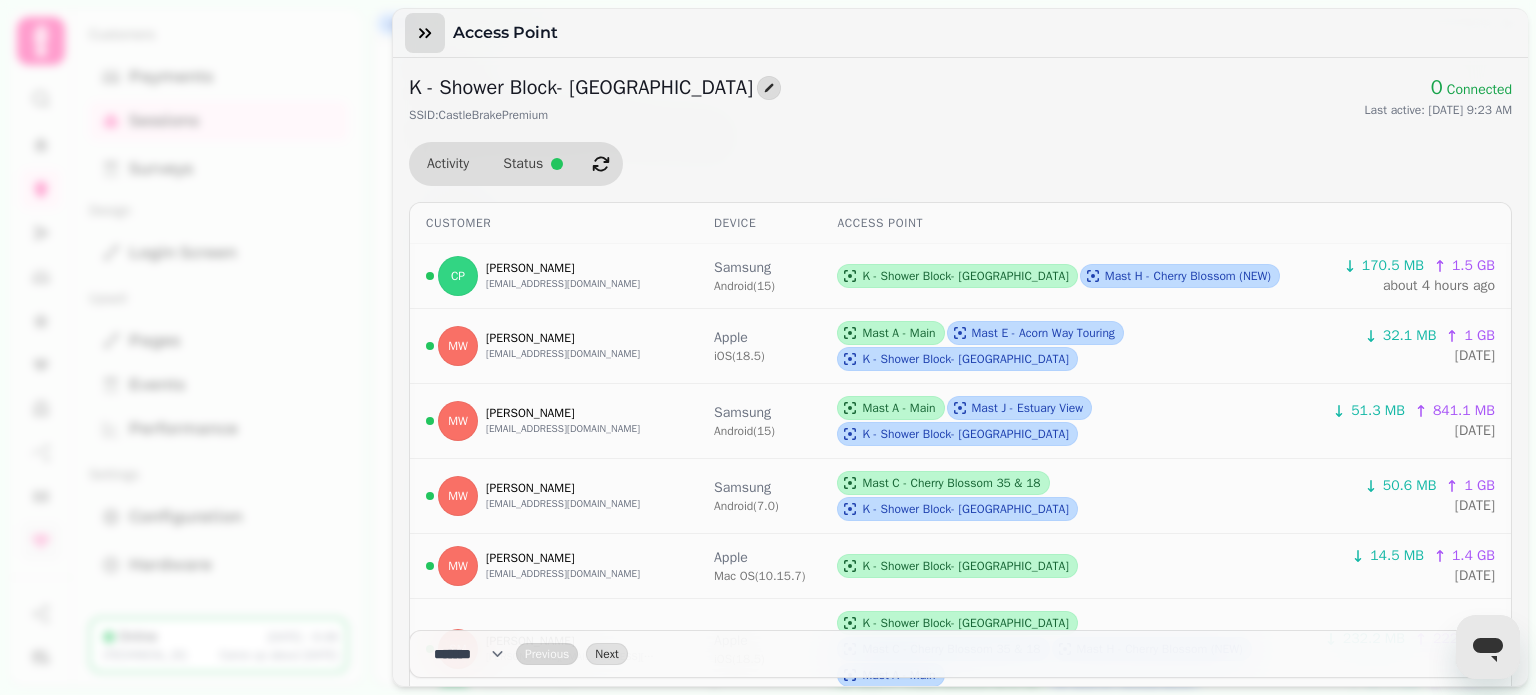 click 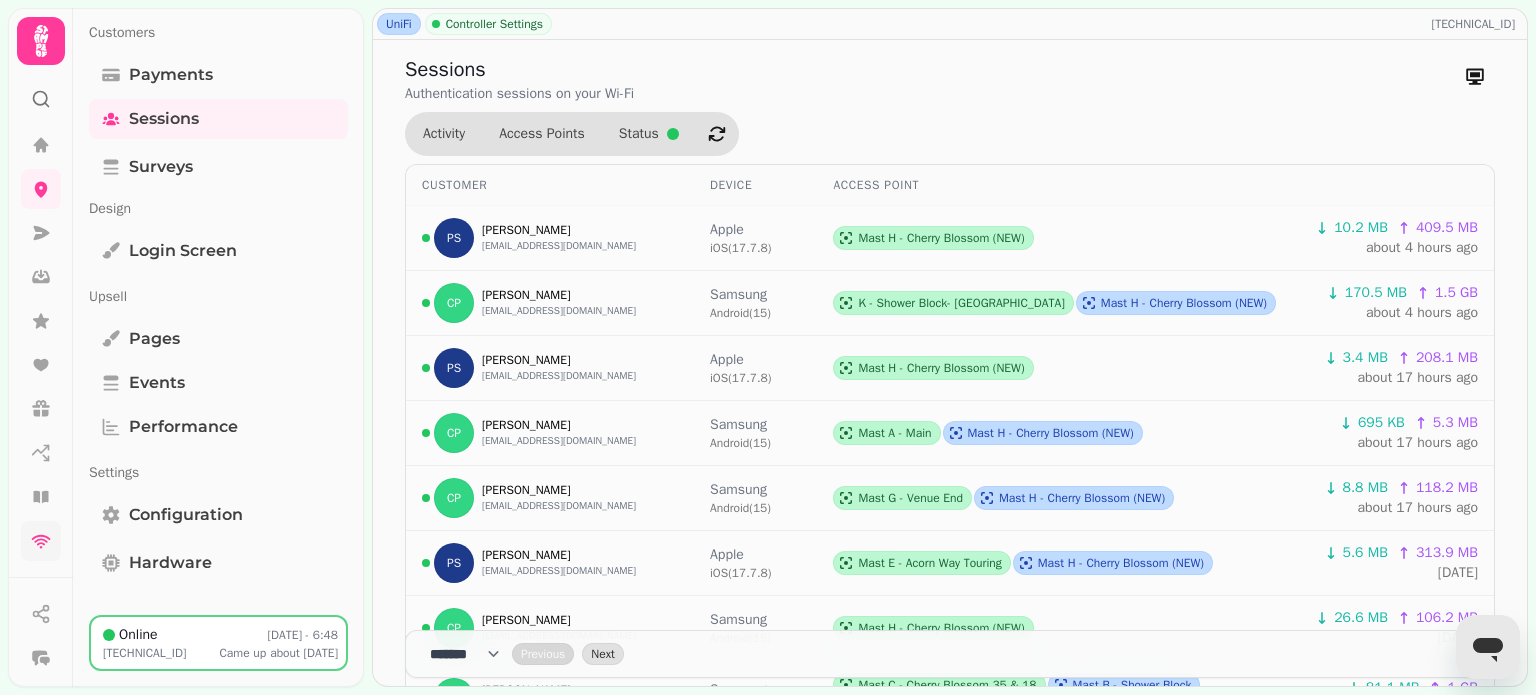 scroll, scrollTop: 0, scrollLeft: 0, axis: both 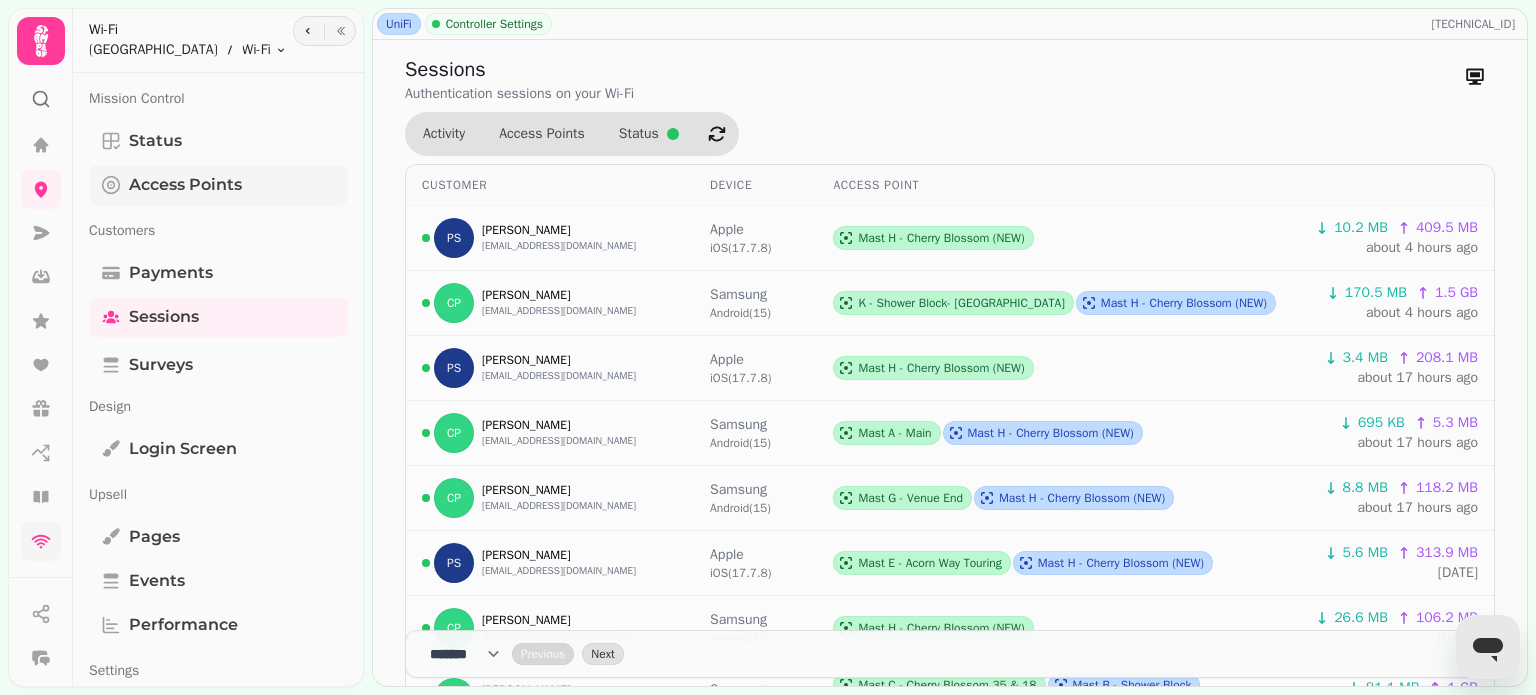 click on "Access Points" at bounding box center (185, 185) 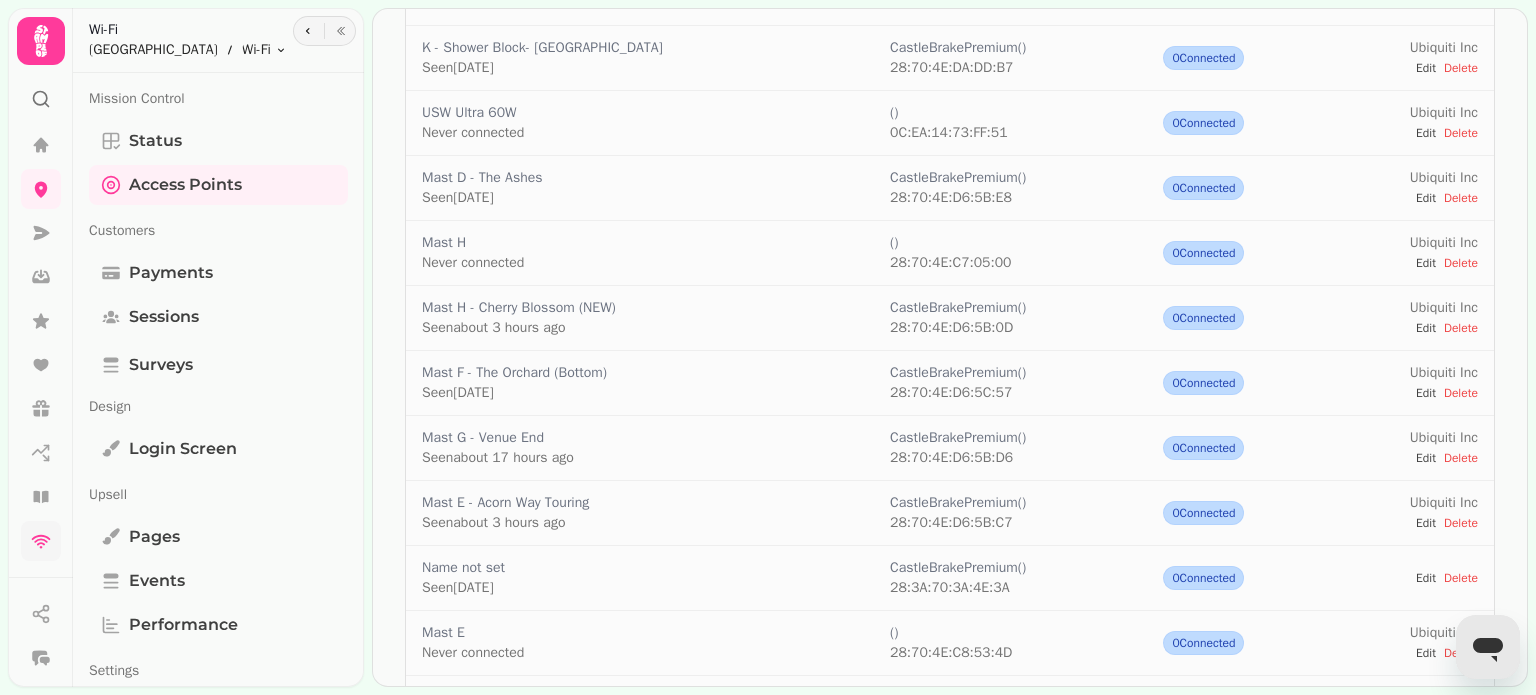 scroll, scrollTop: 1678, scrollLeft: 0, axis: vertical 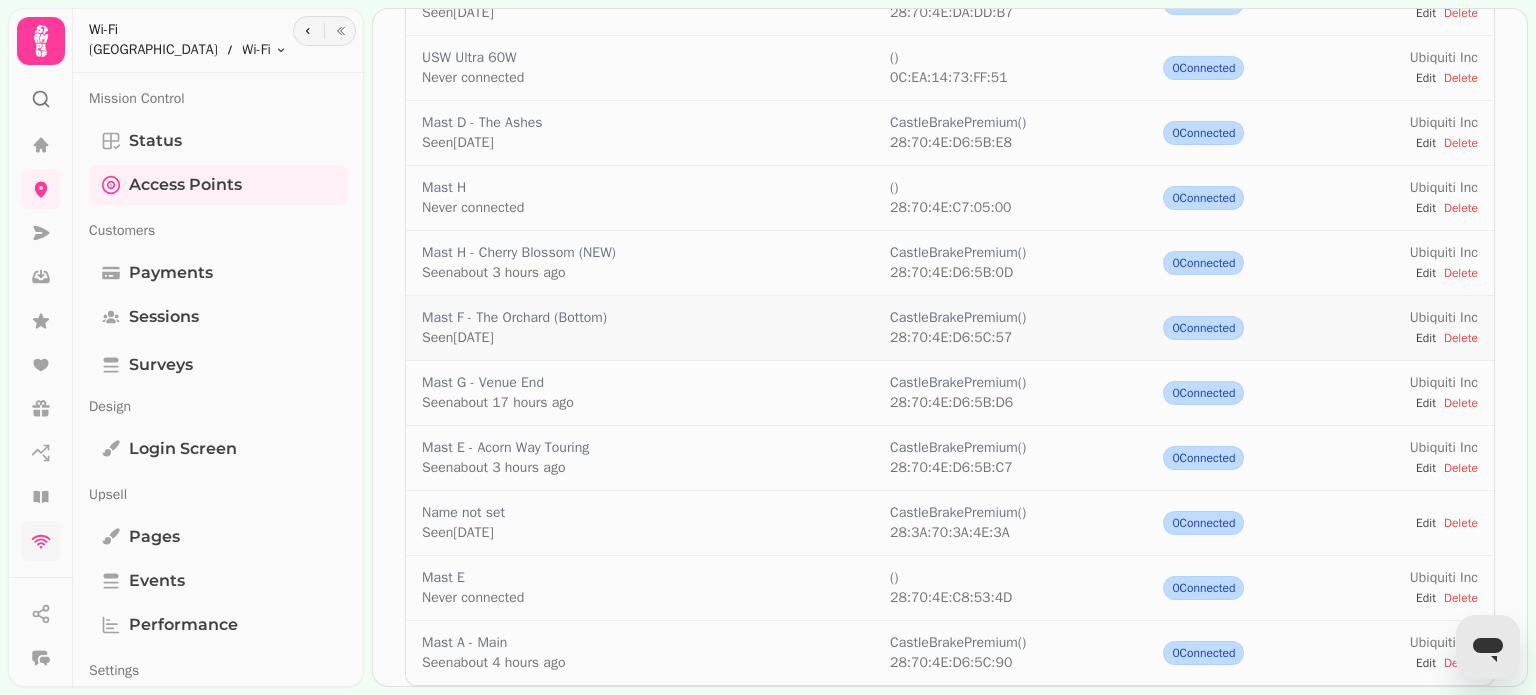 click on "Mast F - The Orchard (Bottom)" at bounding box center [514, 318] 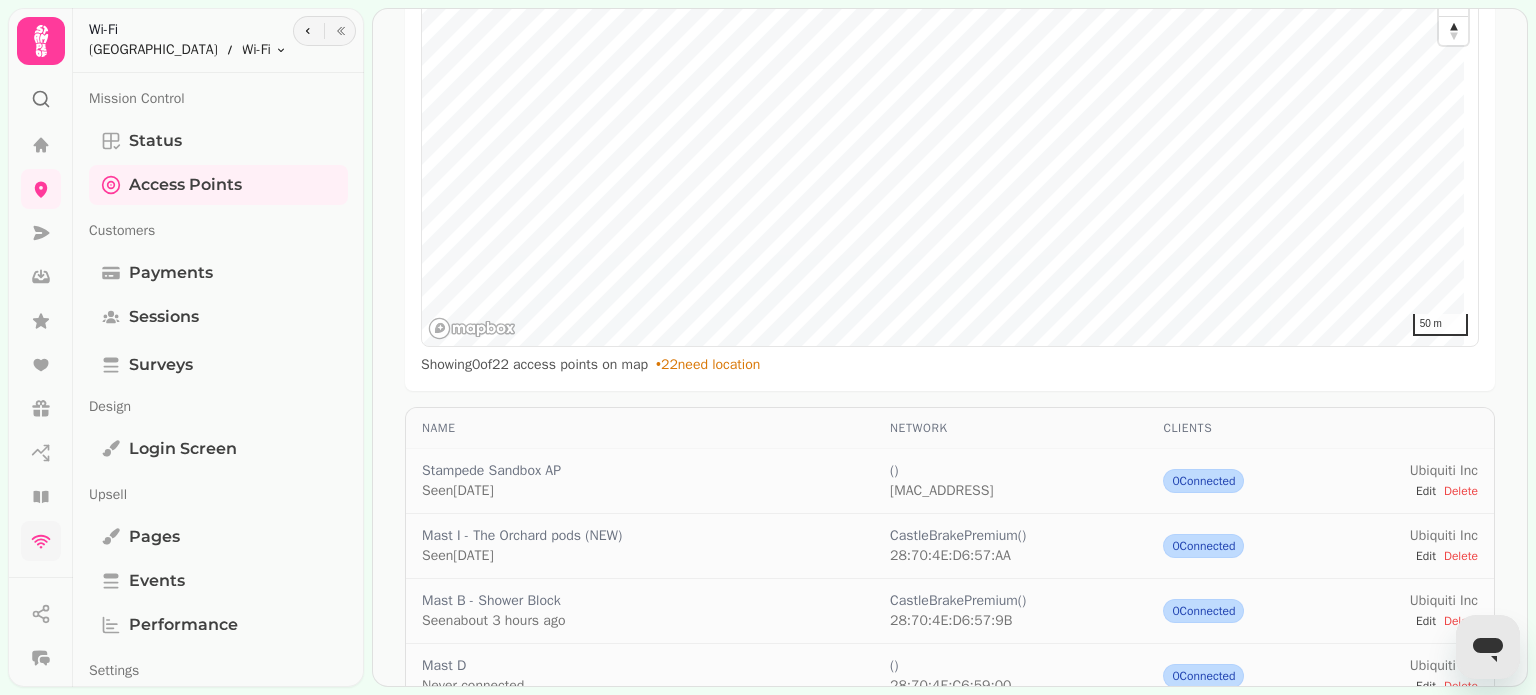 scroll, scrollTop: 0, scrollLeft: 0, axis: both 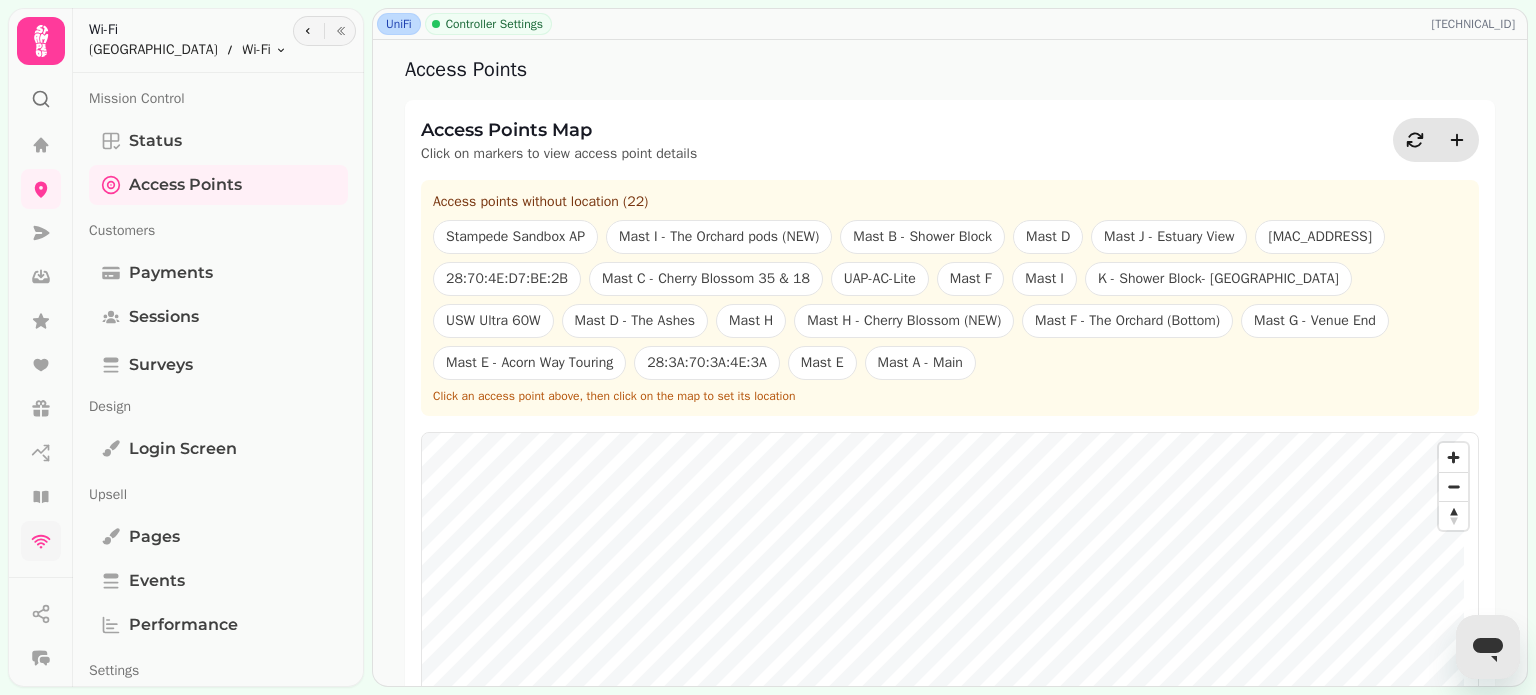 click 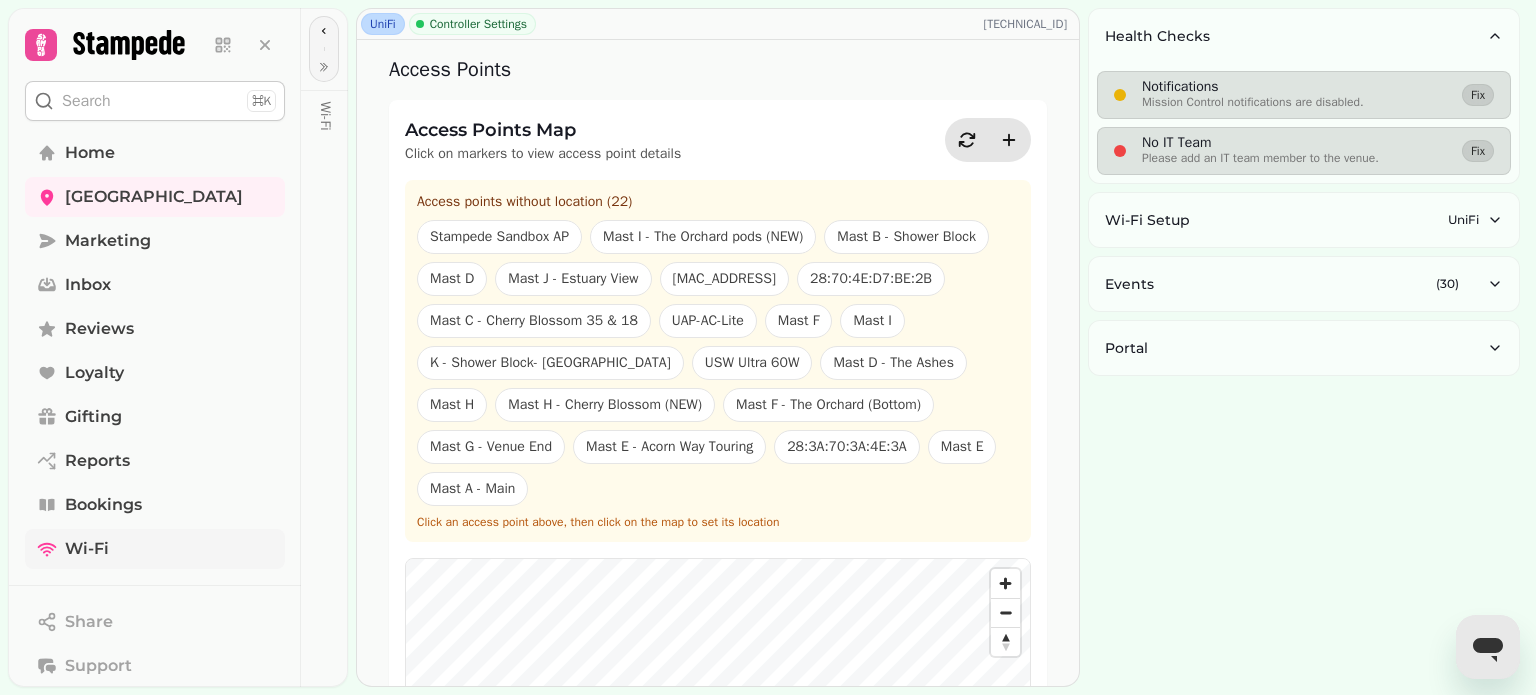 click at bounding box center (1488, 647) 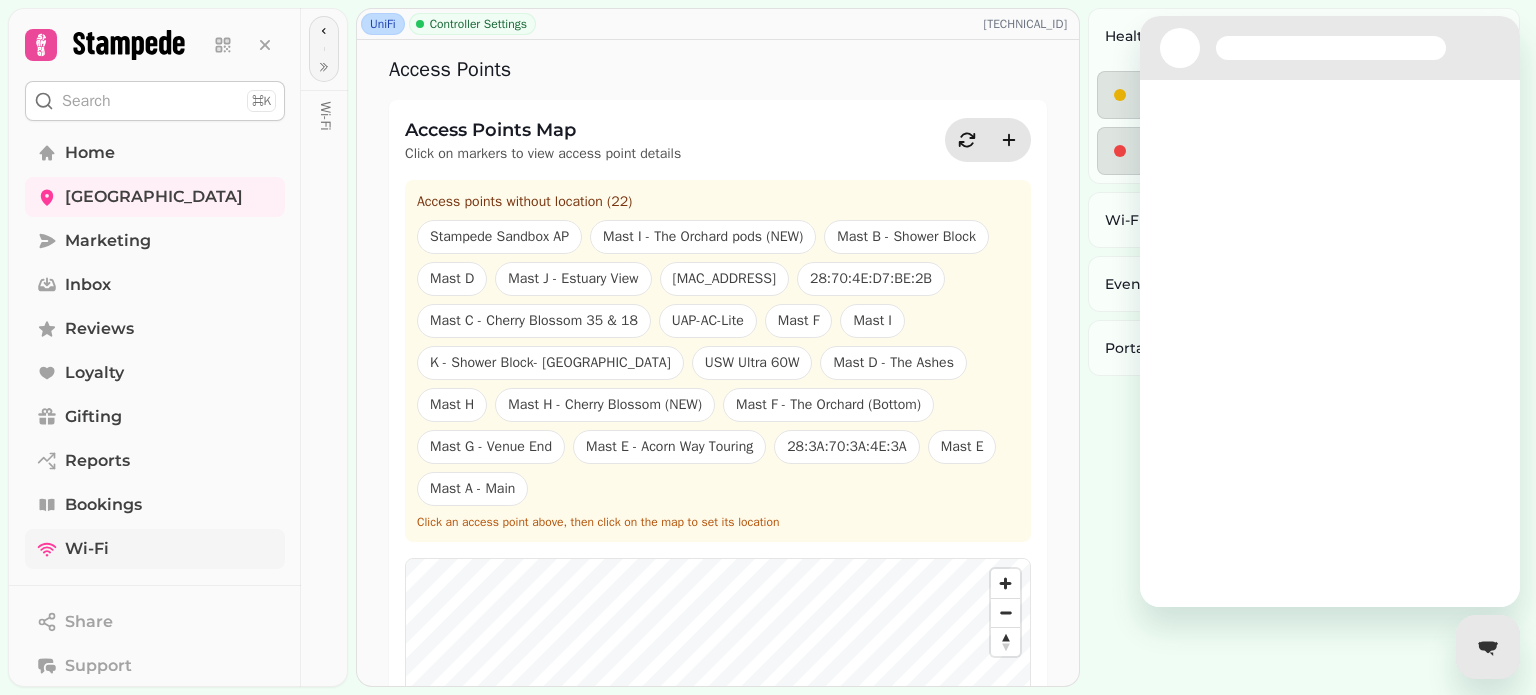 scroll, scrollTop: 0, scrollLeft: 0, axis: both 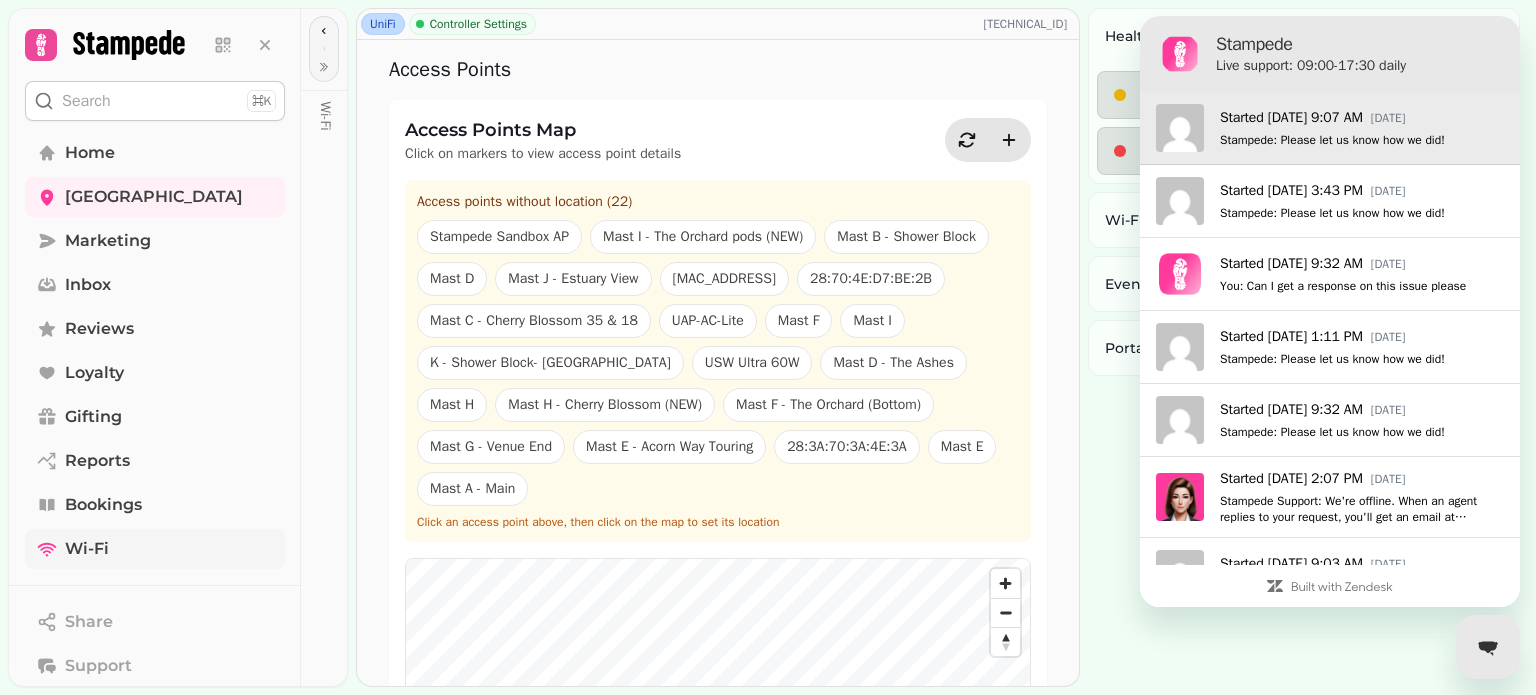 click on "Started [DATE] 9:07 AM" at bounding box center (1291, 118) 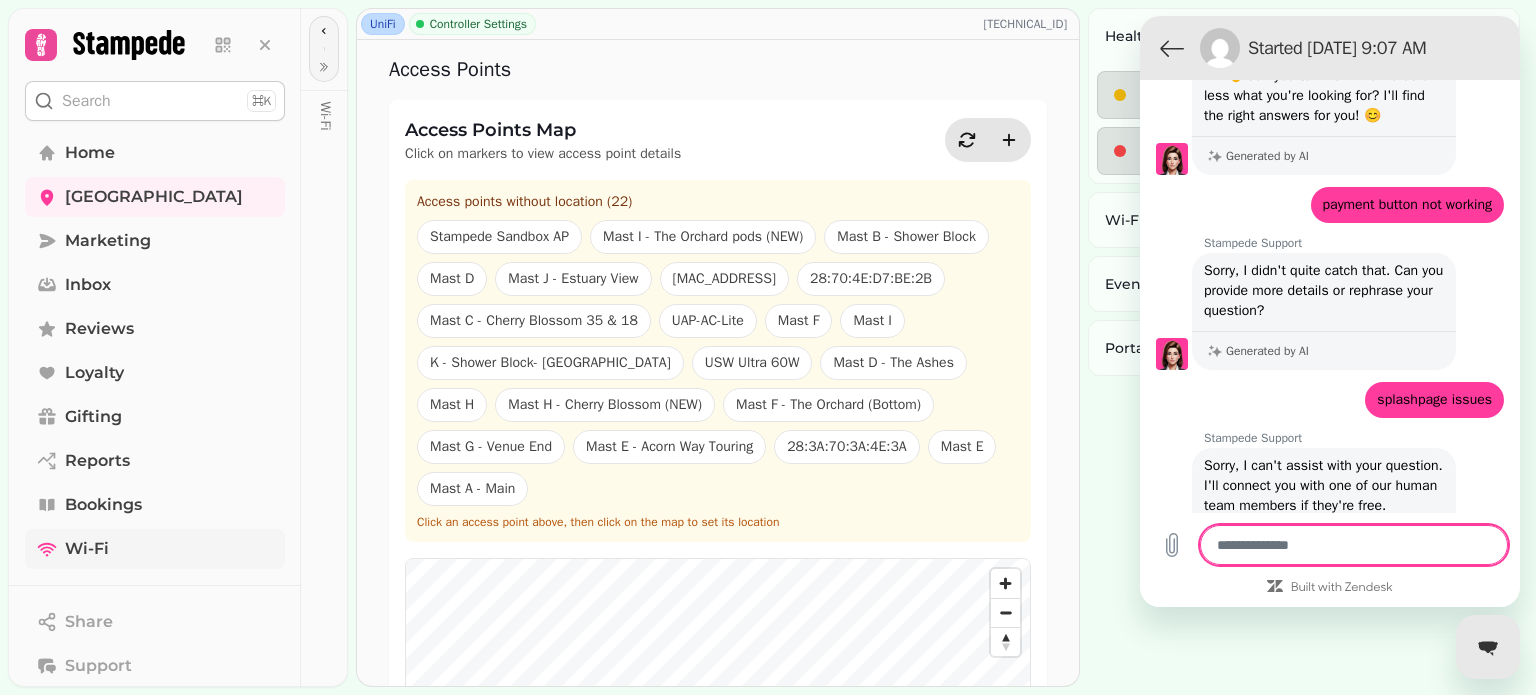 scroll, scrollTop: 80, scrollLeft: 0, axis: vertical 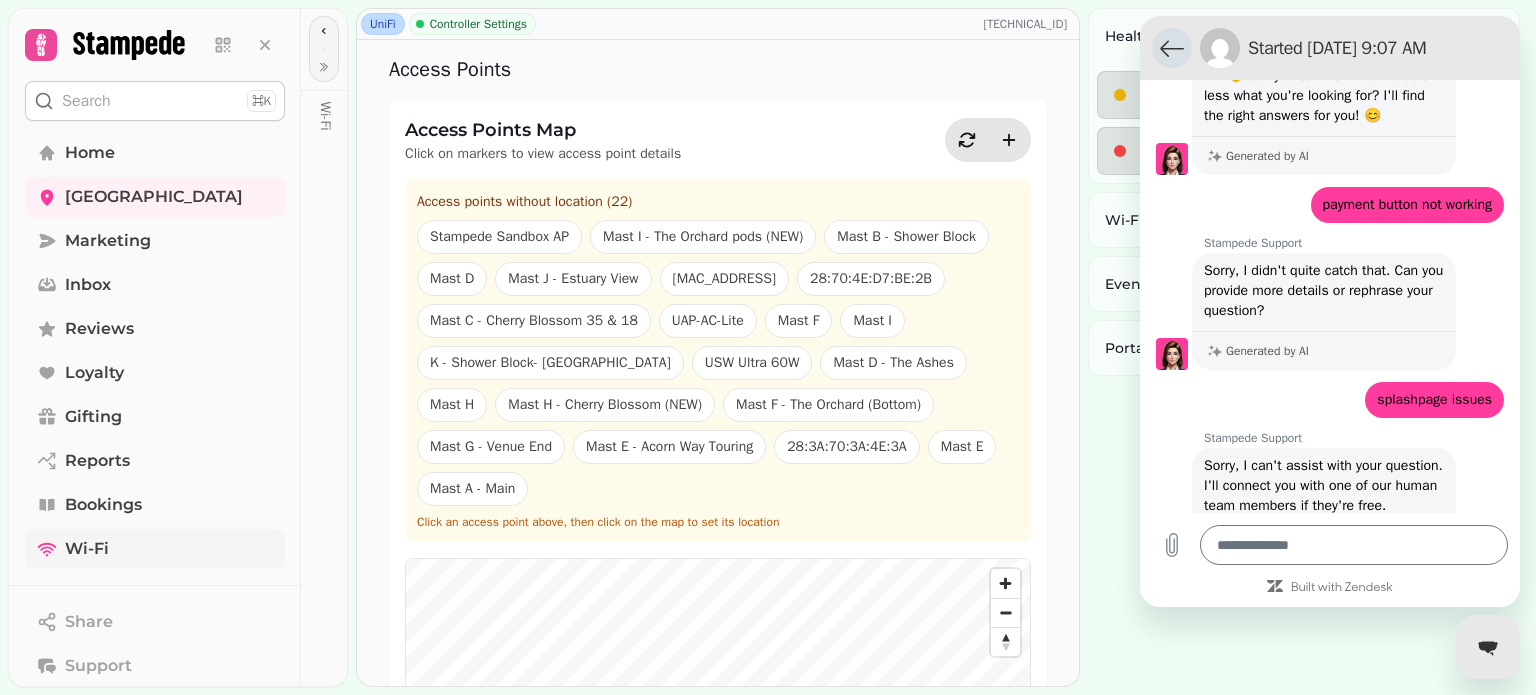 click 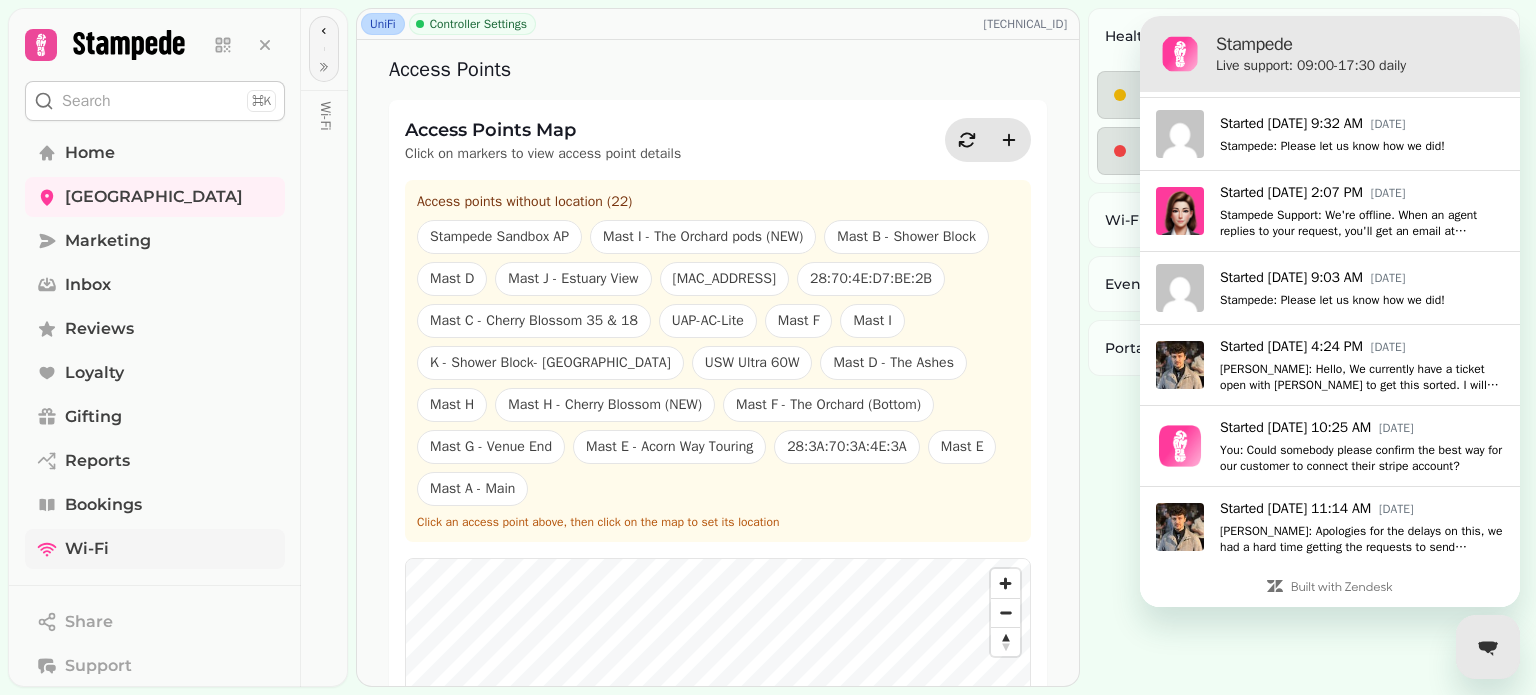 scroll, scrollTop: 0, scrollLeft: 0, axis: both 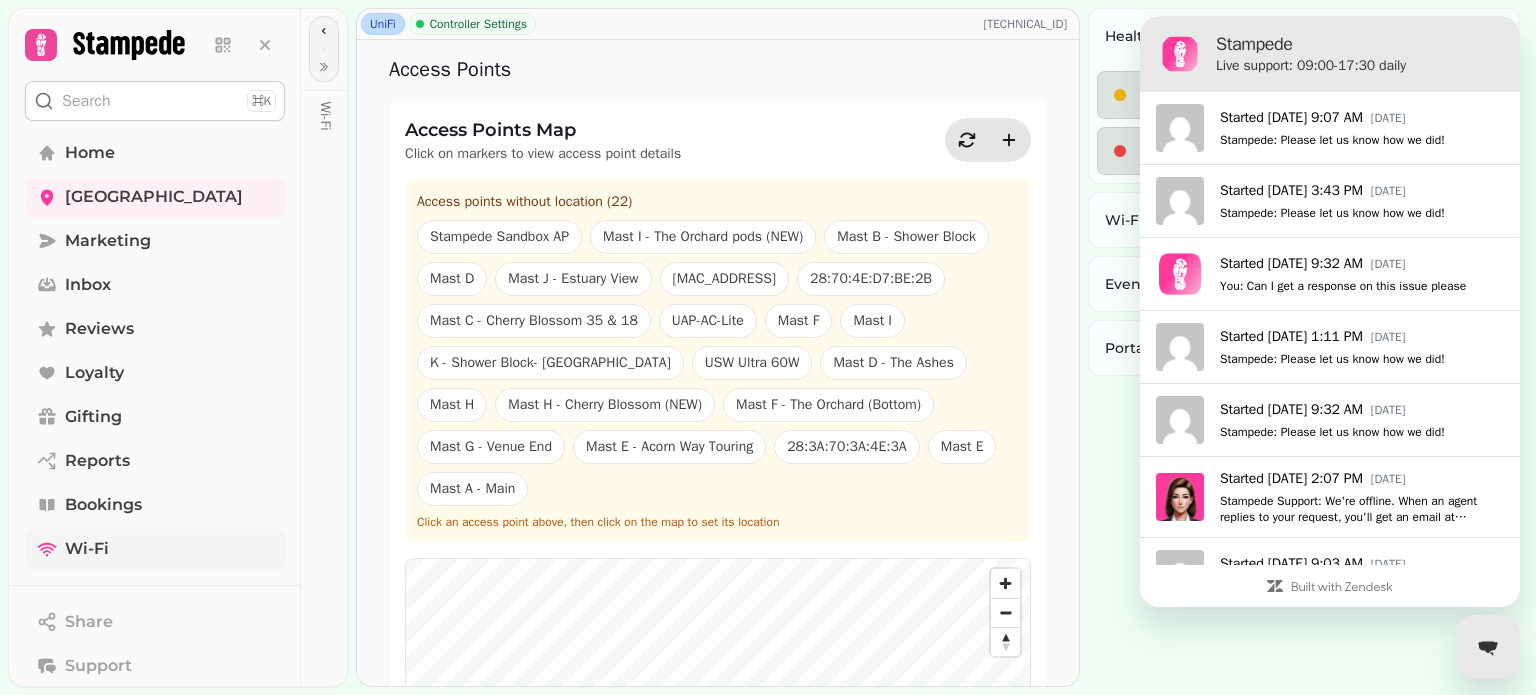click on "Stampede" at bounding box center [1358, 44] 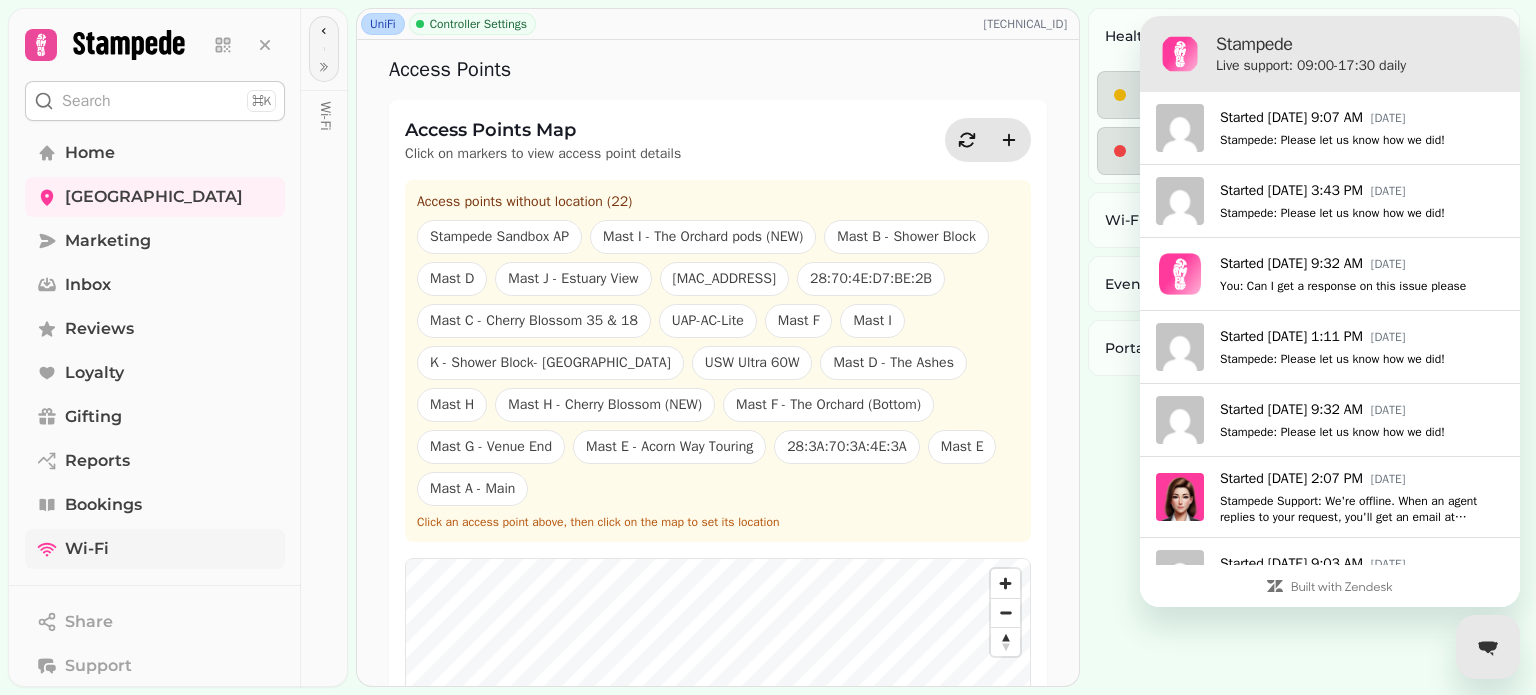 click on "Health Checks Notifications Mission Control notifications are disabled. Fix No IT Team Please add an IT team member to the venue. Fix Wi-Fi Setup UniFi Events ( 30 ) Portal" at bounding box center (1312, 347) 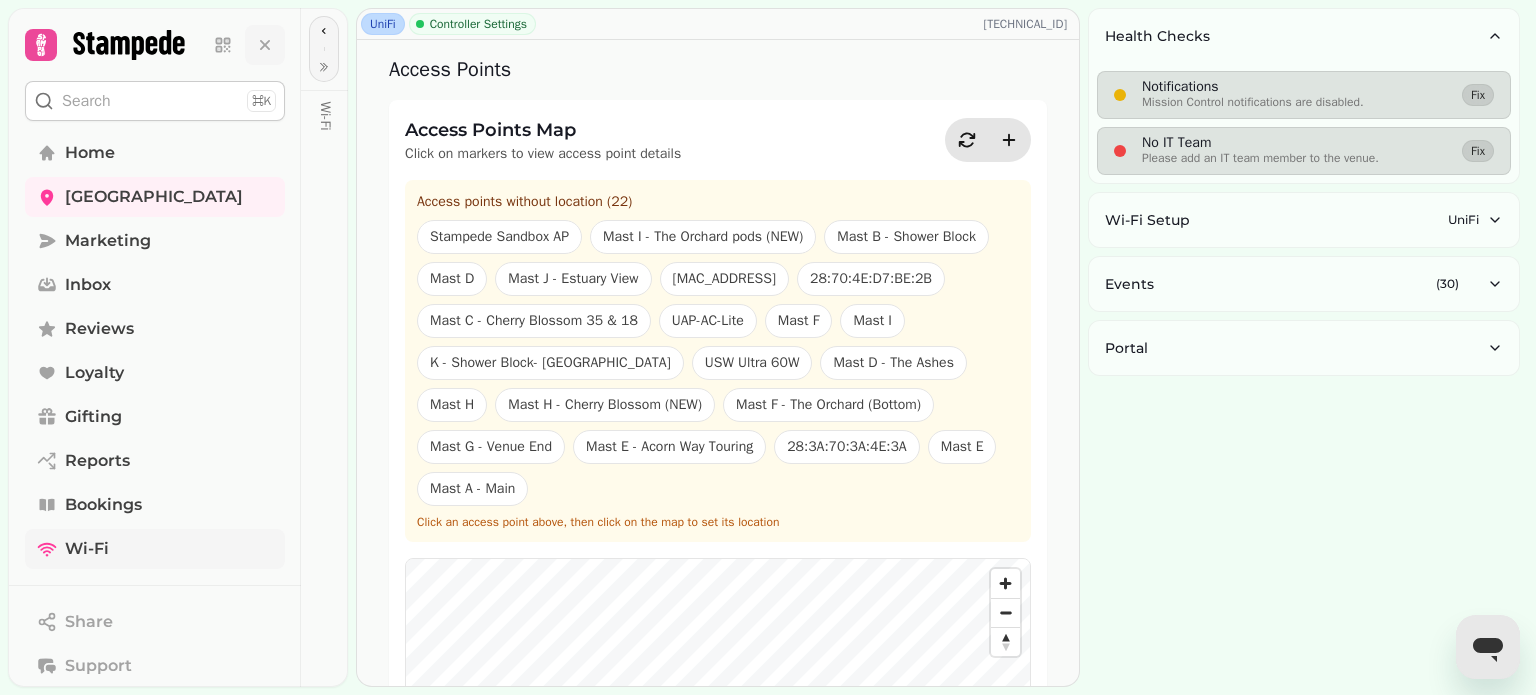 click 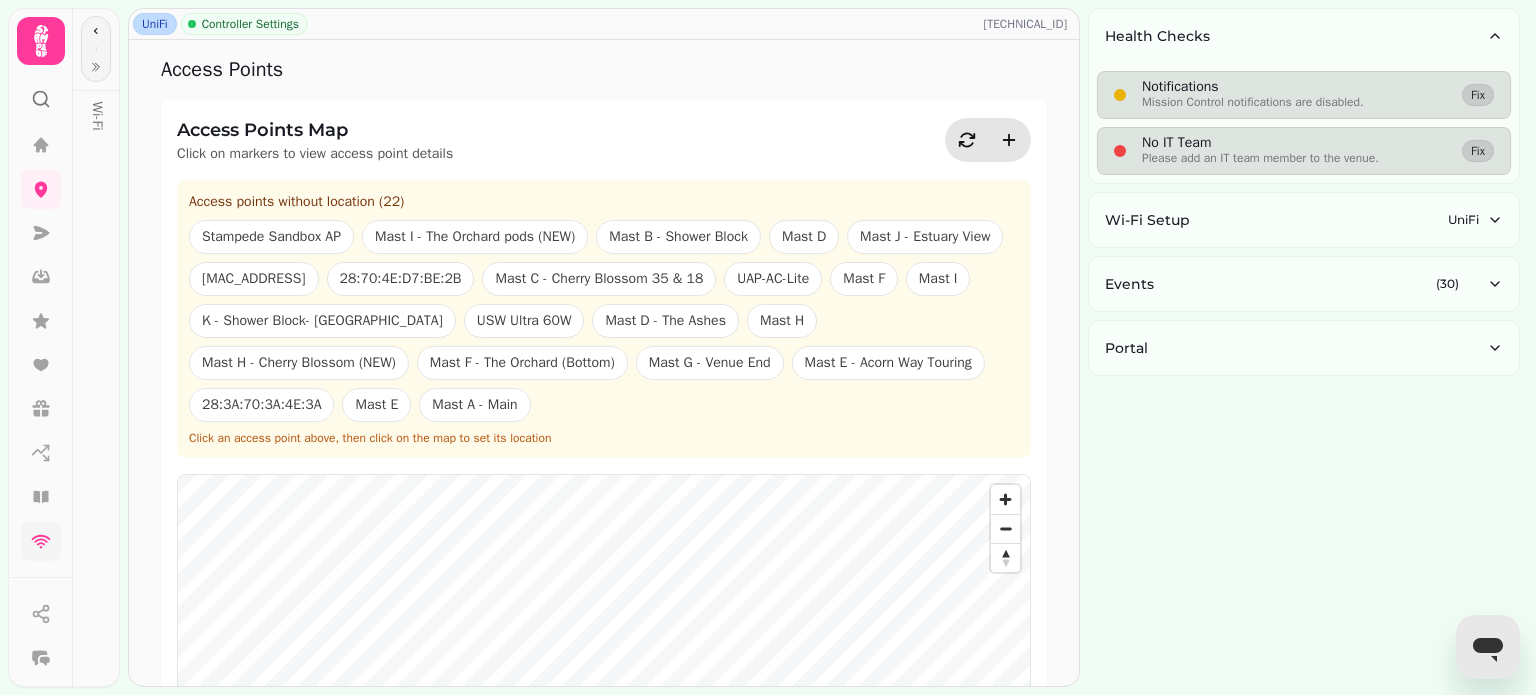 click 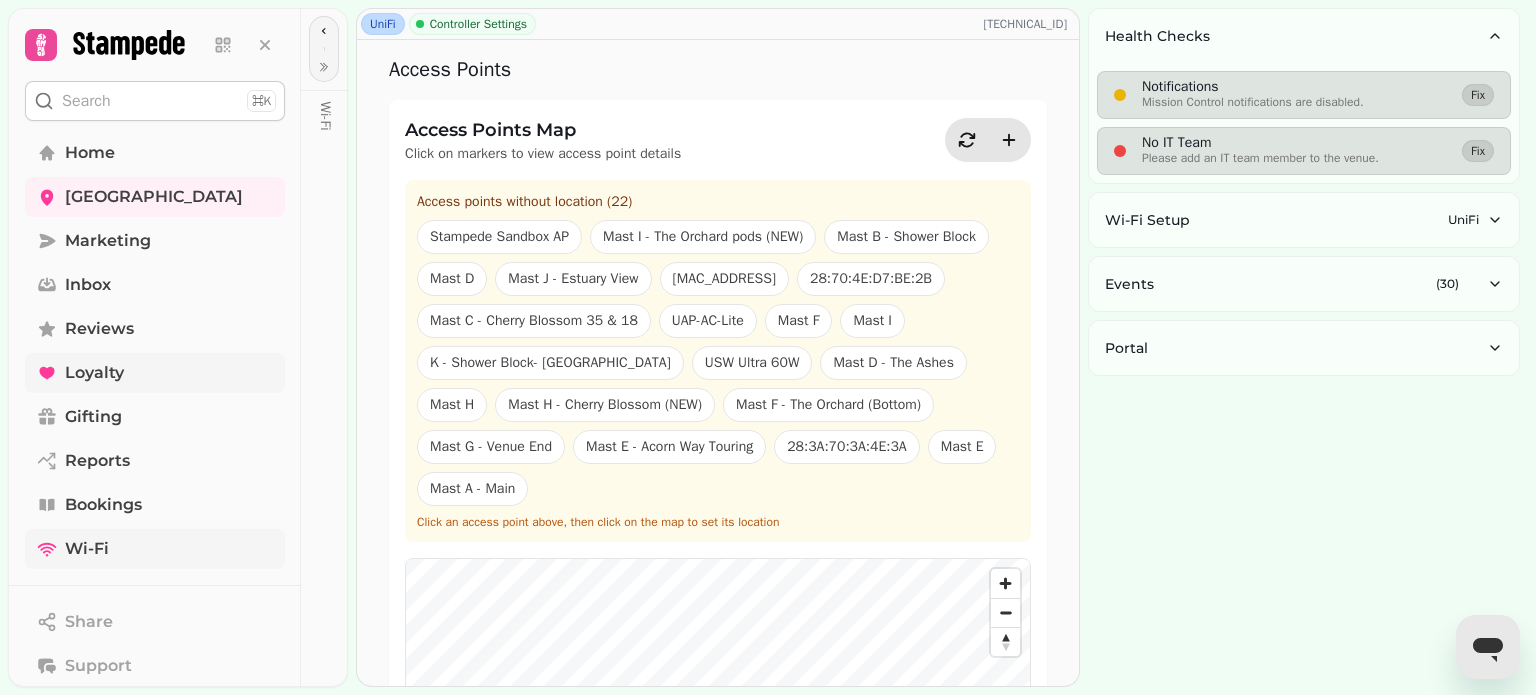 scroll, scrollTop: 327, scrollLeft: 0, axis: vertical 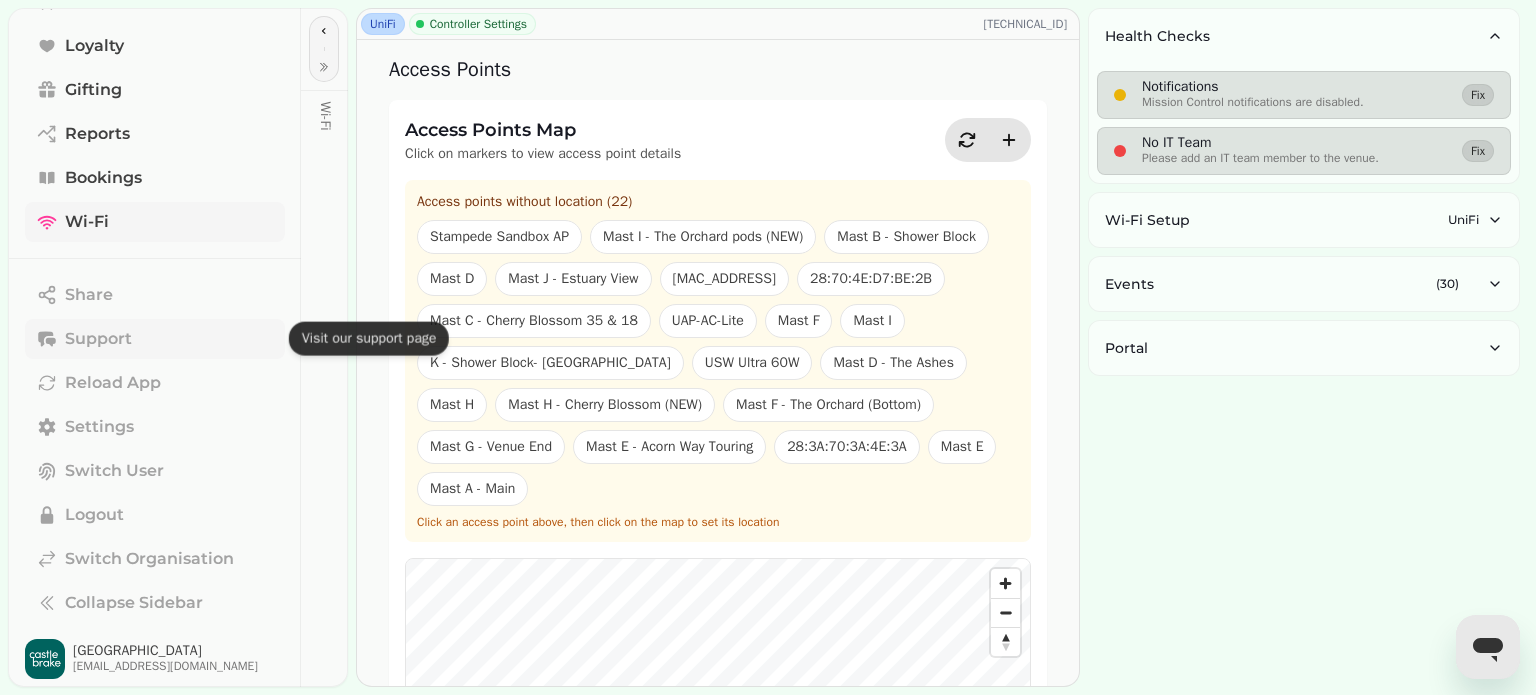 click on "Support" at bounding box center (98, 339) 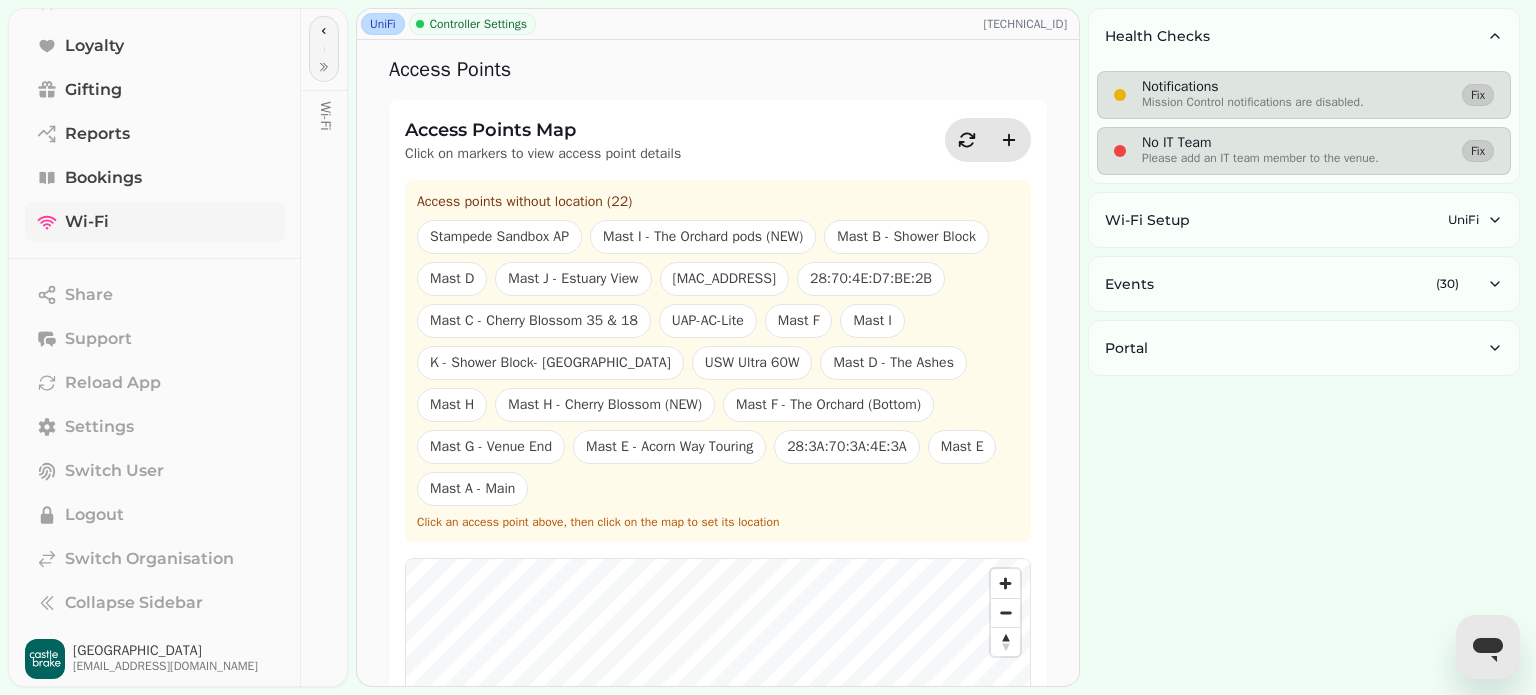 click 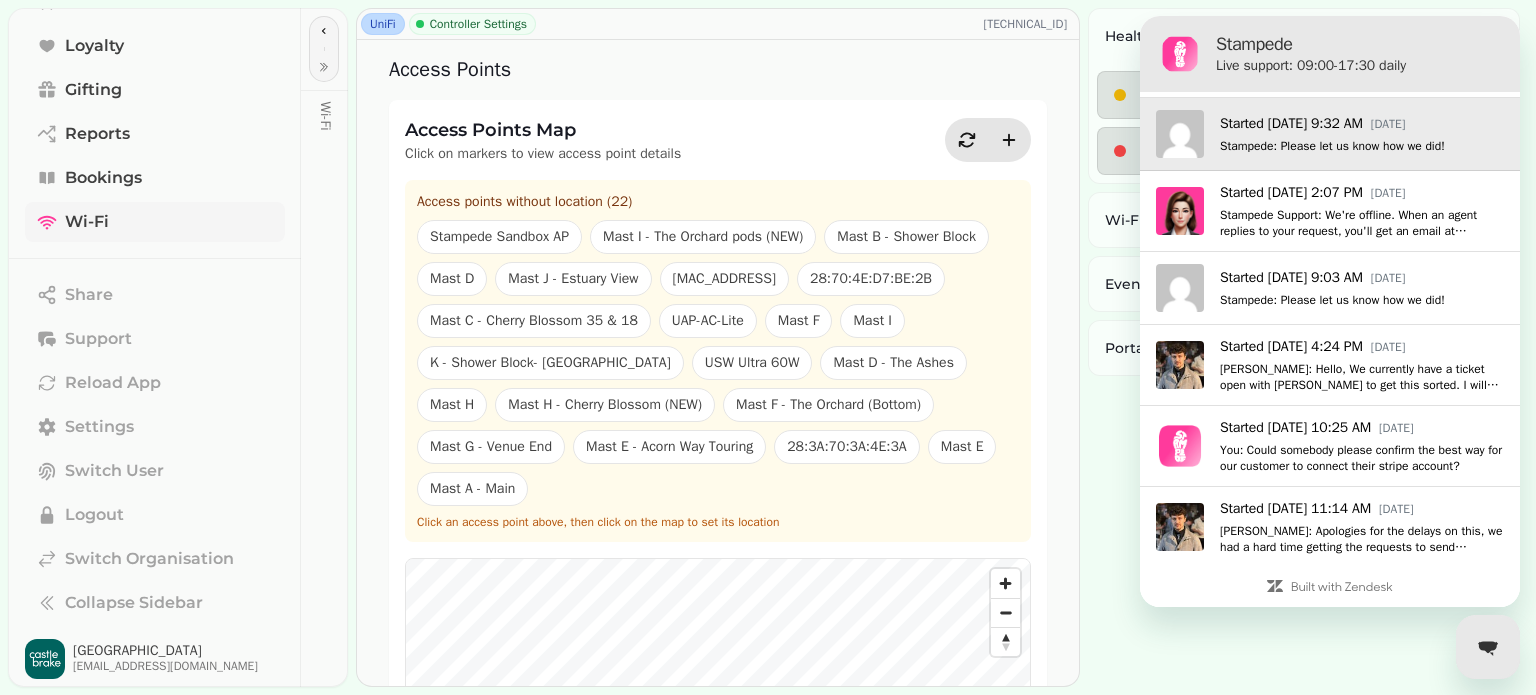 scroll, scrollTop: 0, scrollLeft: 0, axis: both 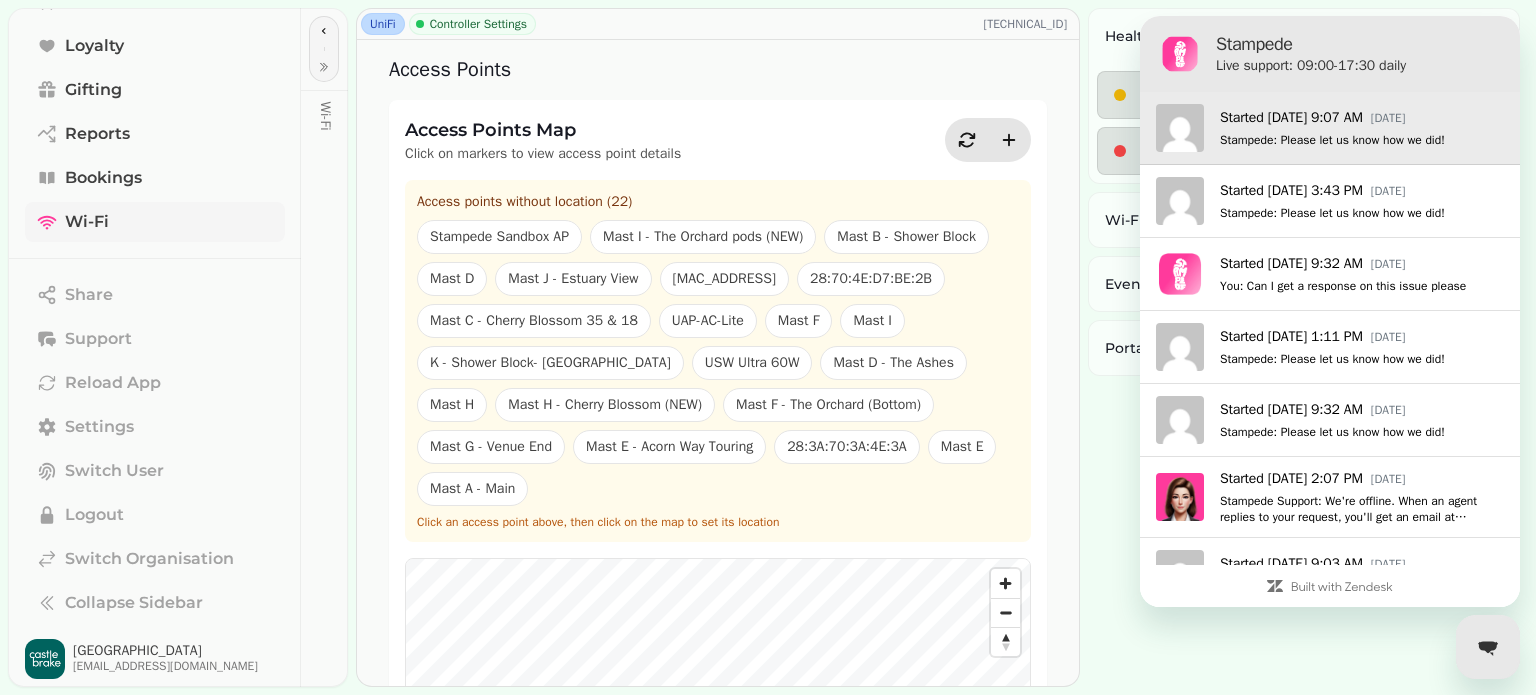 click on "Started [DATE] 9:07 AM" at bounding box center (1291, 118) 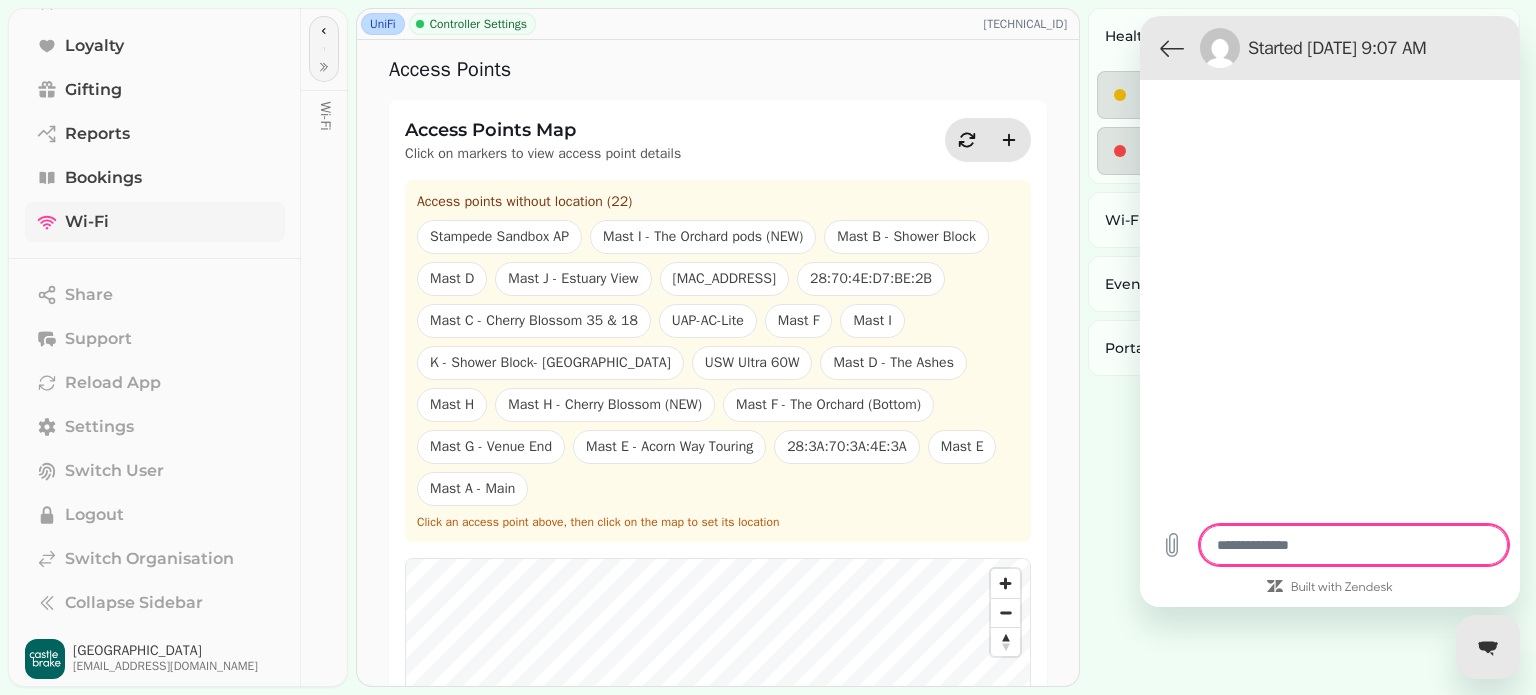 type on "*" 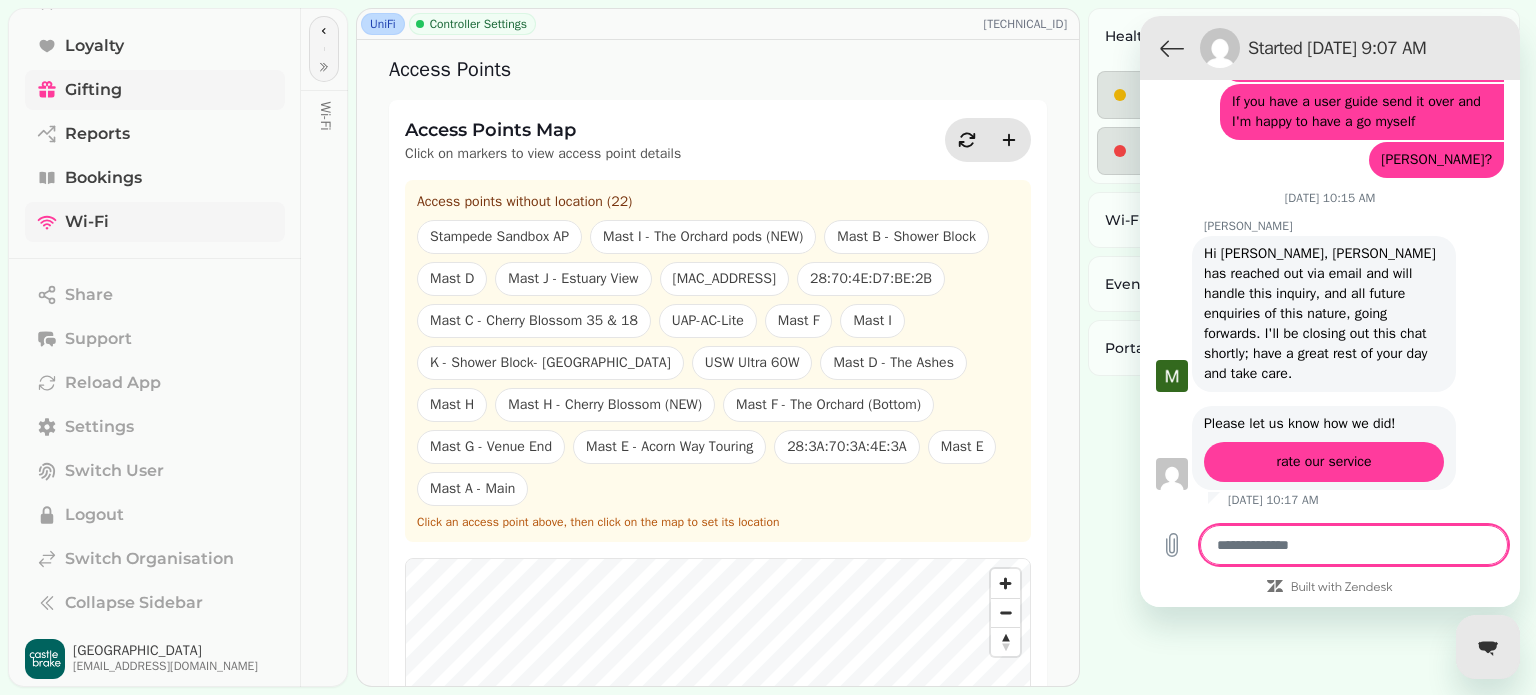 scroll, scrollTop: 0, scrollLeft: 0, axis: both 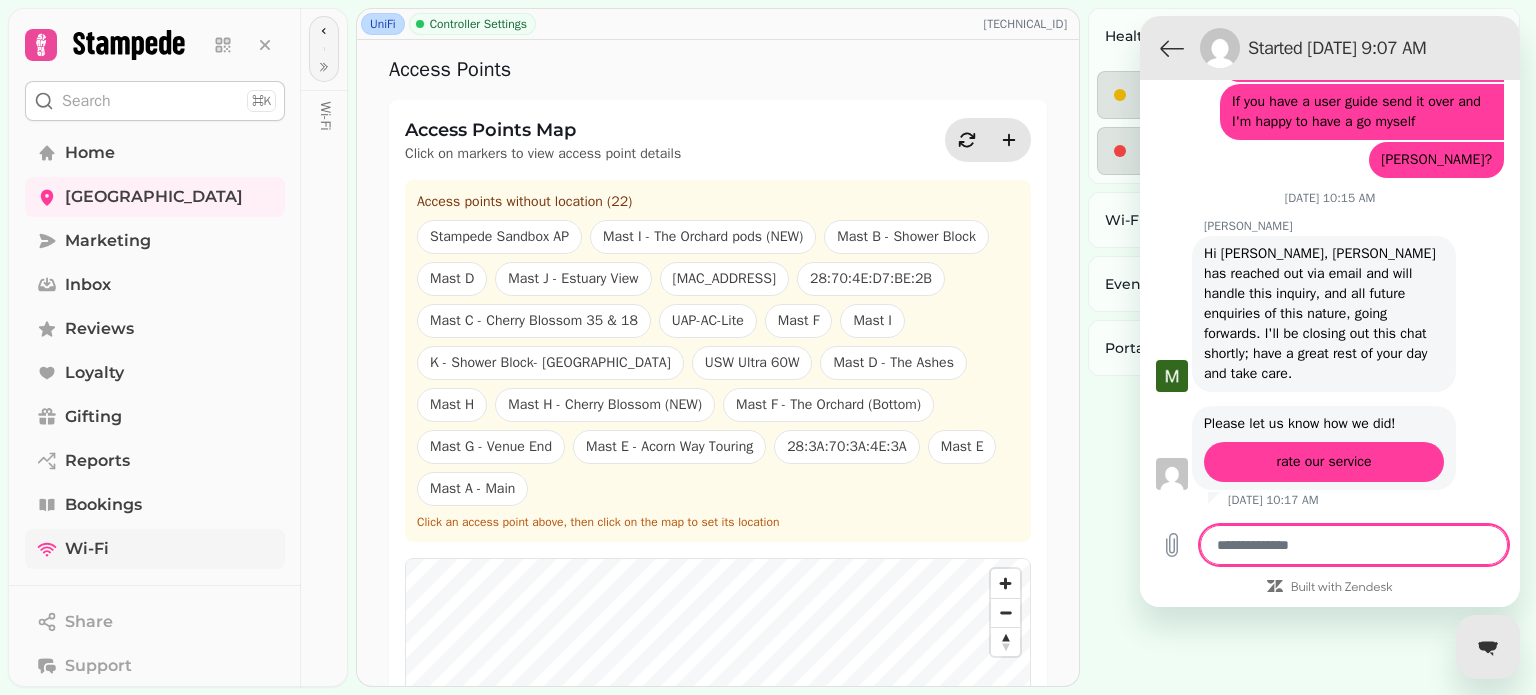 click 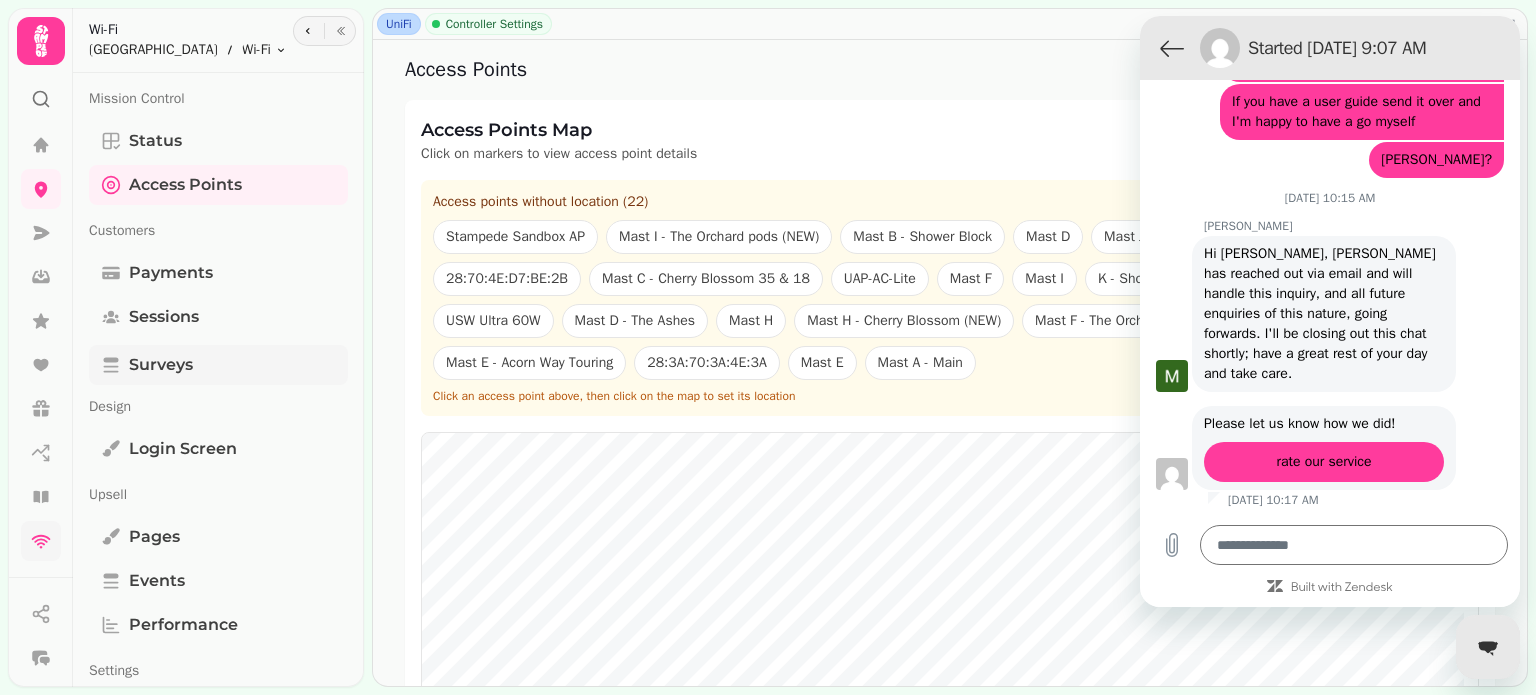 scroll, scrollTop: 212, scrollLeft: 0, axis: vertical 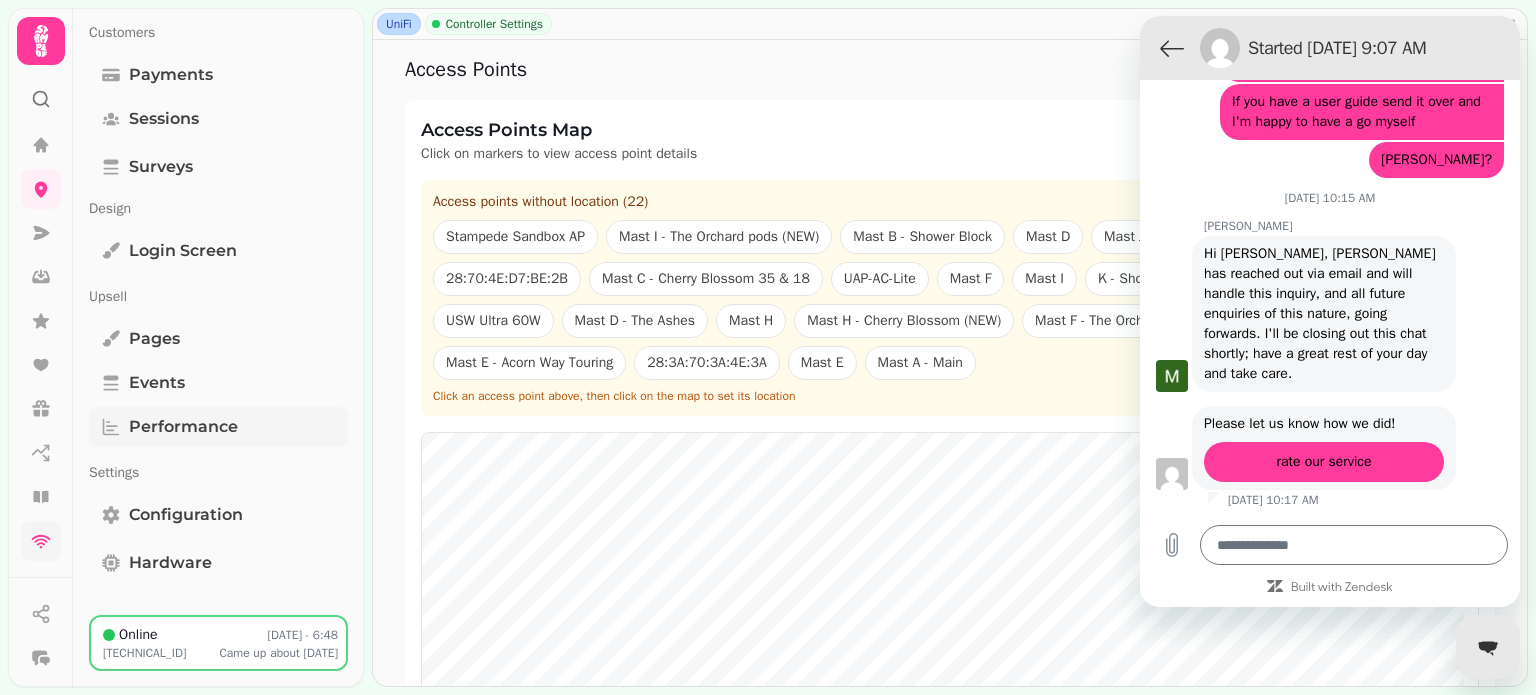 click on "Performance" at bounding box center [183, 427] 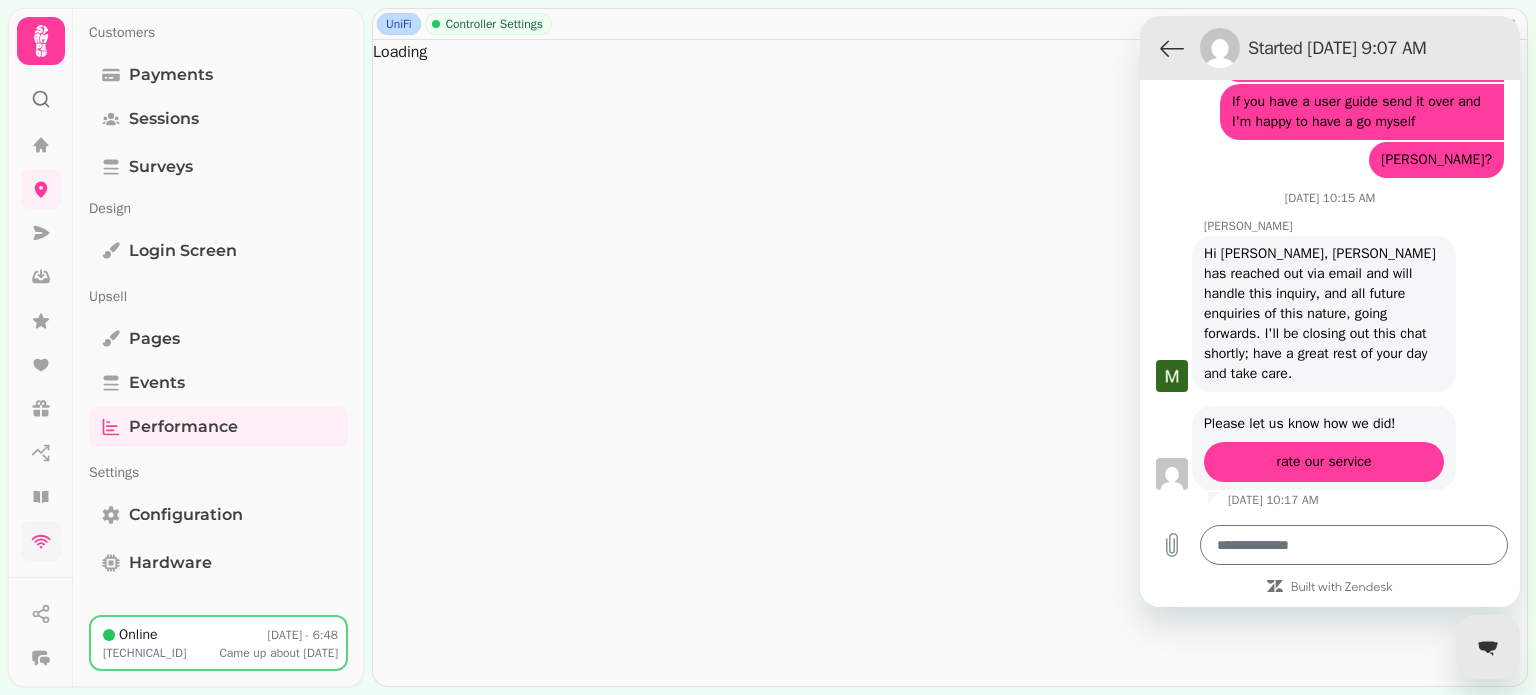 scroll, scrollTop: 196, scrollLeft: 0, axis: vertical 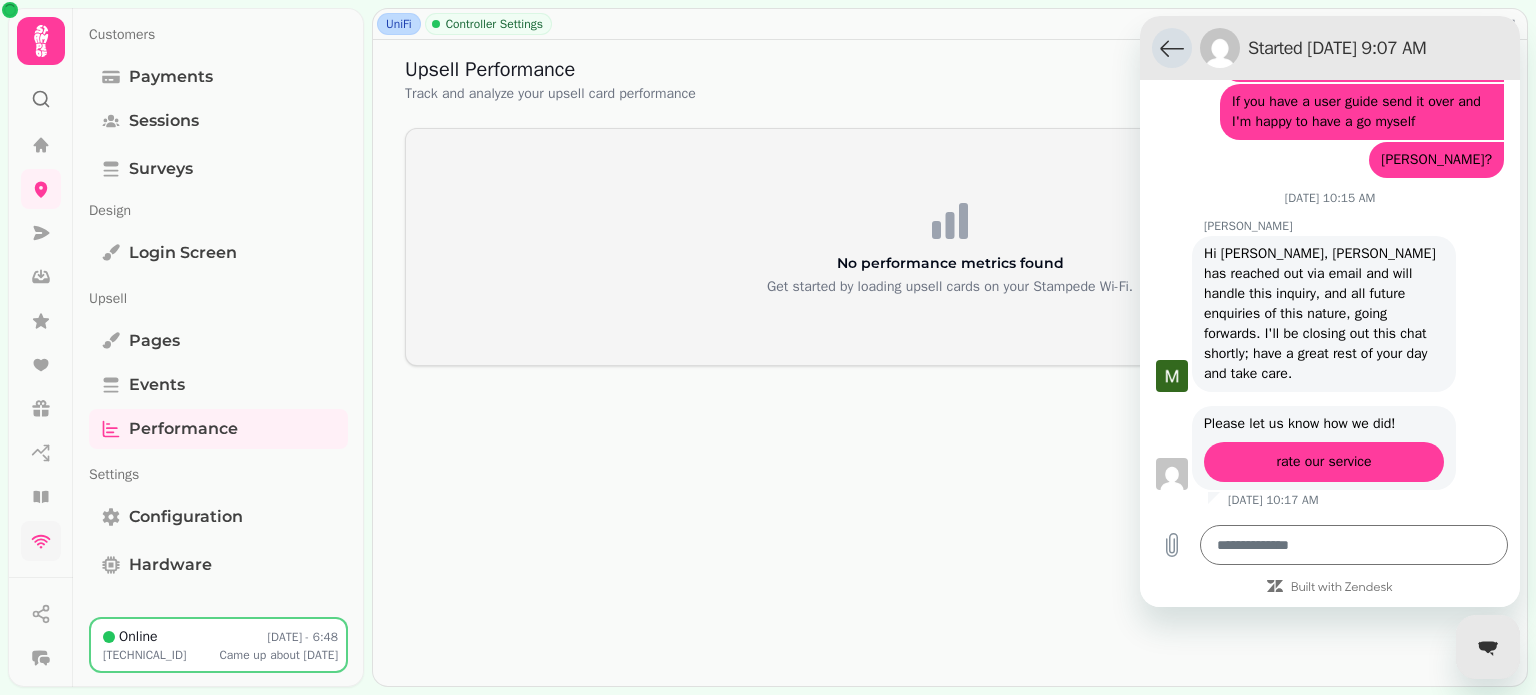 click 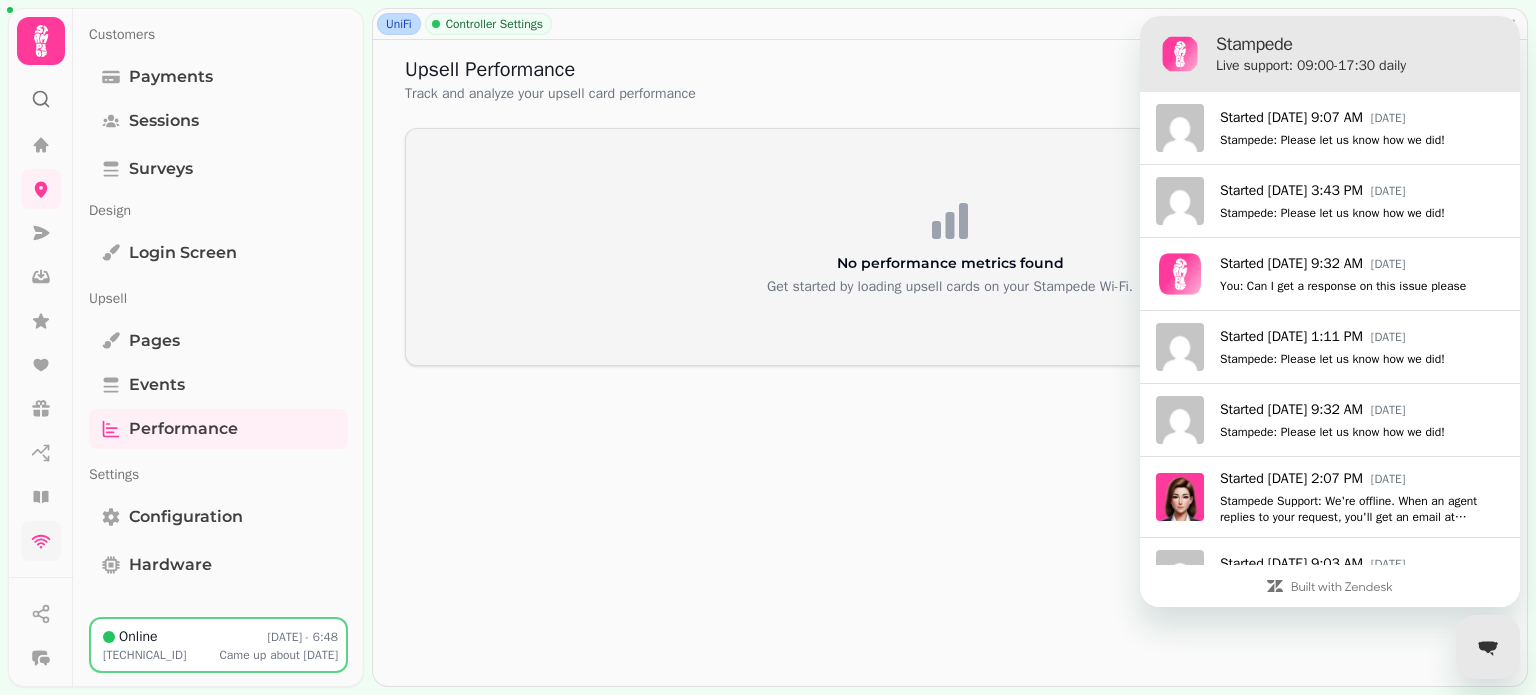 click on "Upsell Performance Track and analyze your upsell card performance" at bounding box center (950, 80) 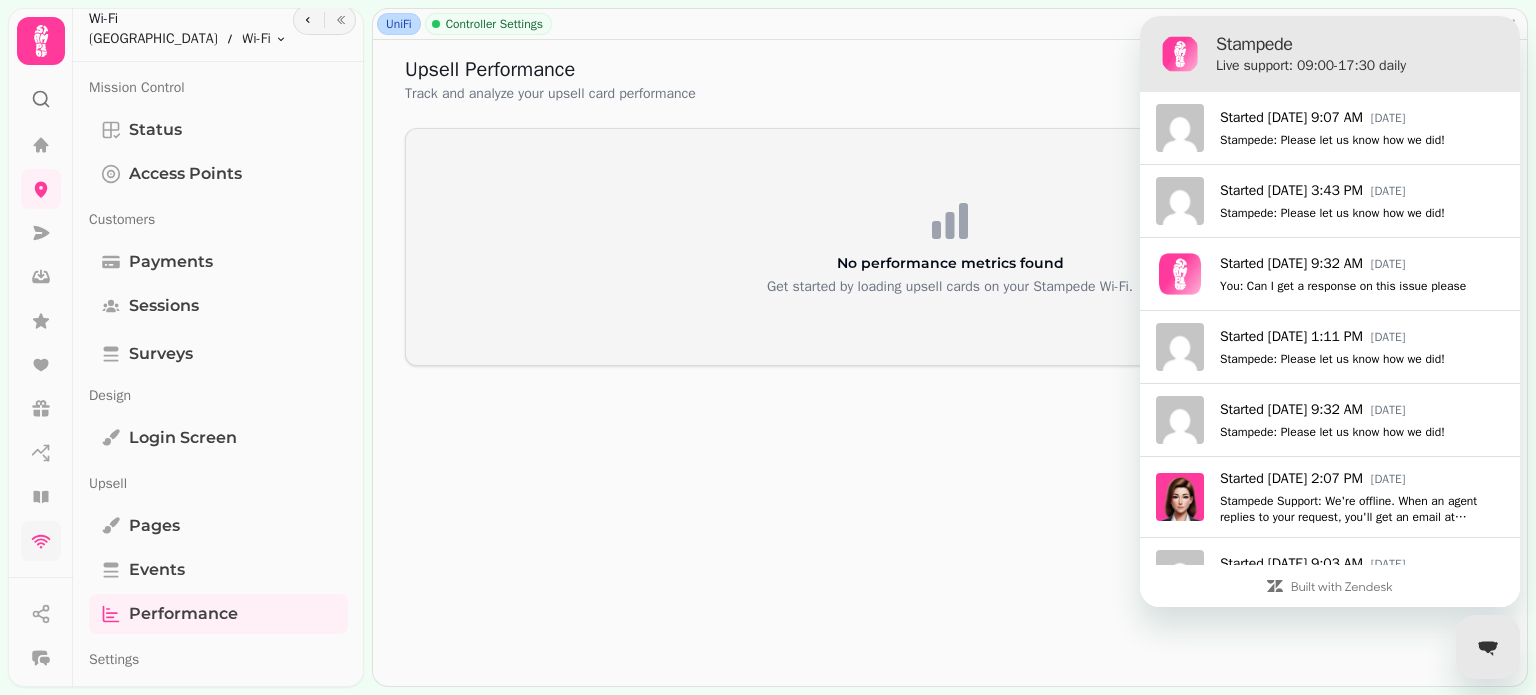 scroll, scrollTop: 0, scrollLeft: 0, axis: both 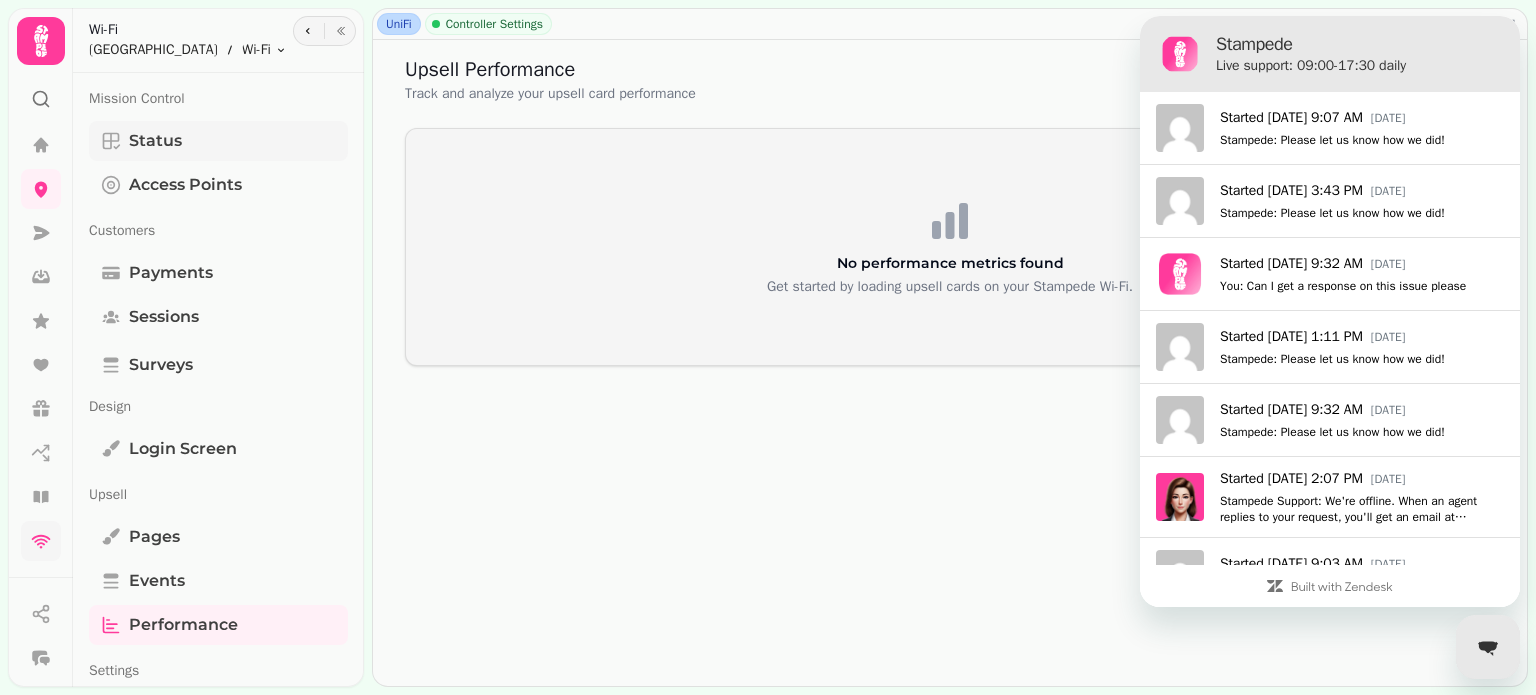 click on "Status" at bounding box center [155, 141] 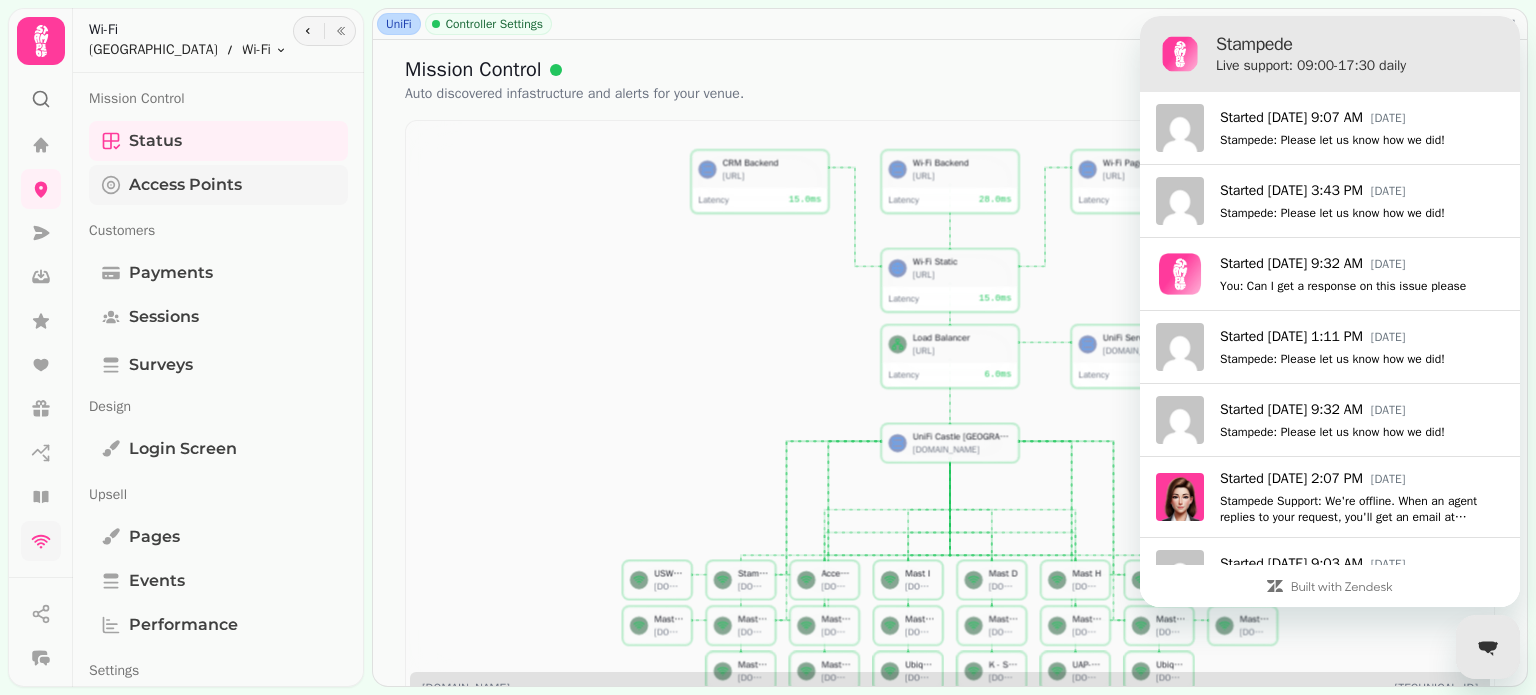 click on "Access Points" at bounding box center (185, 185) 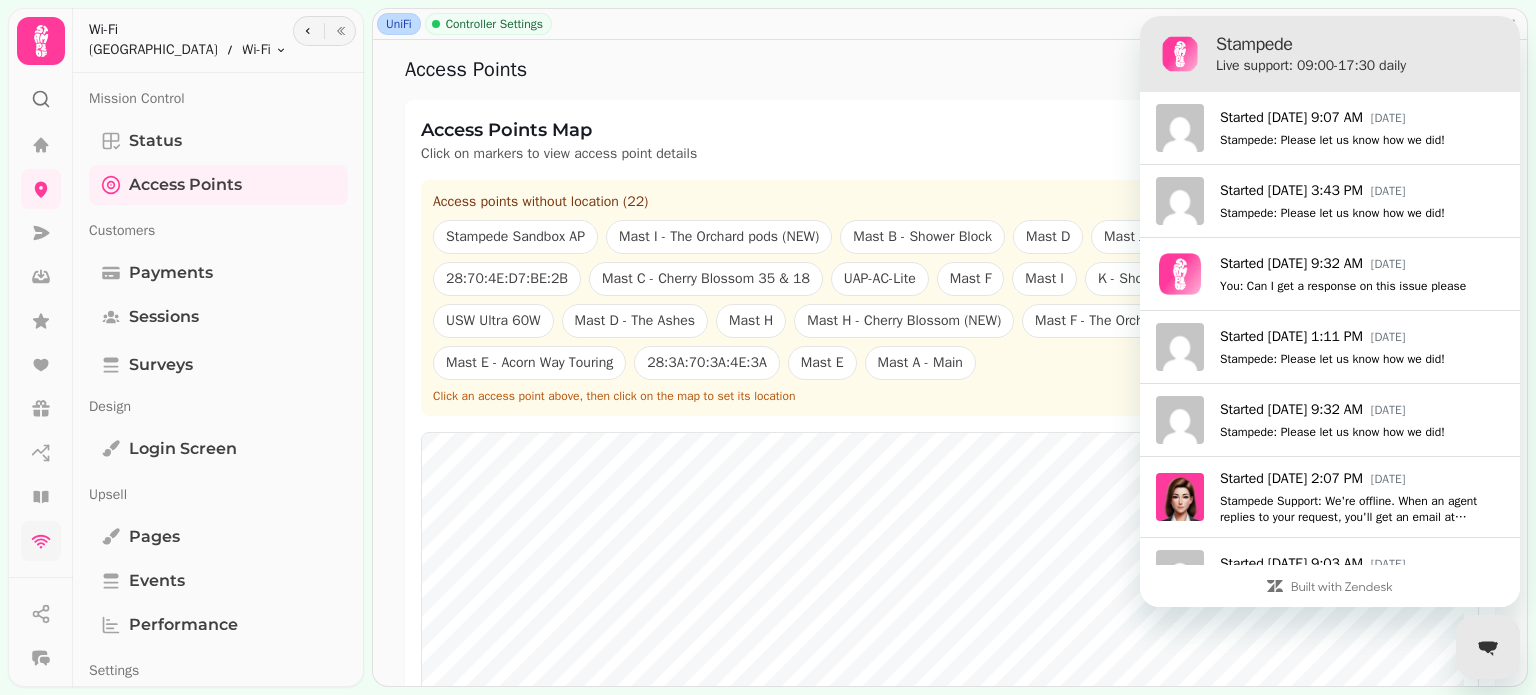 click on "Access Points" at bounding box center (950, 70) 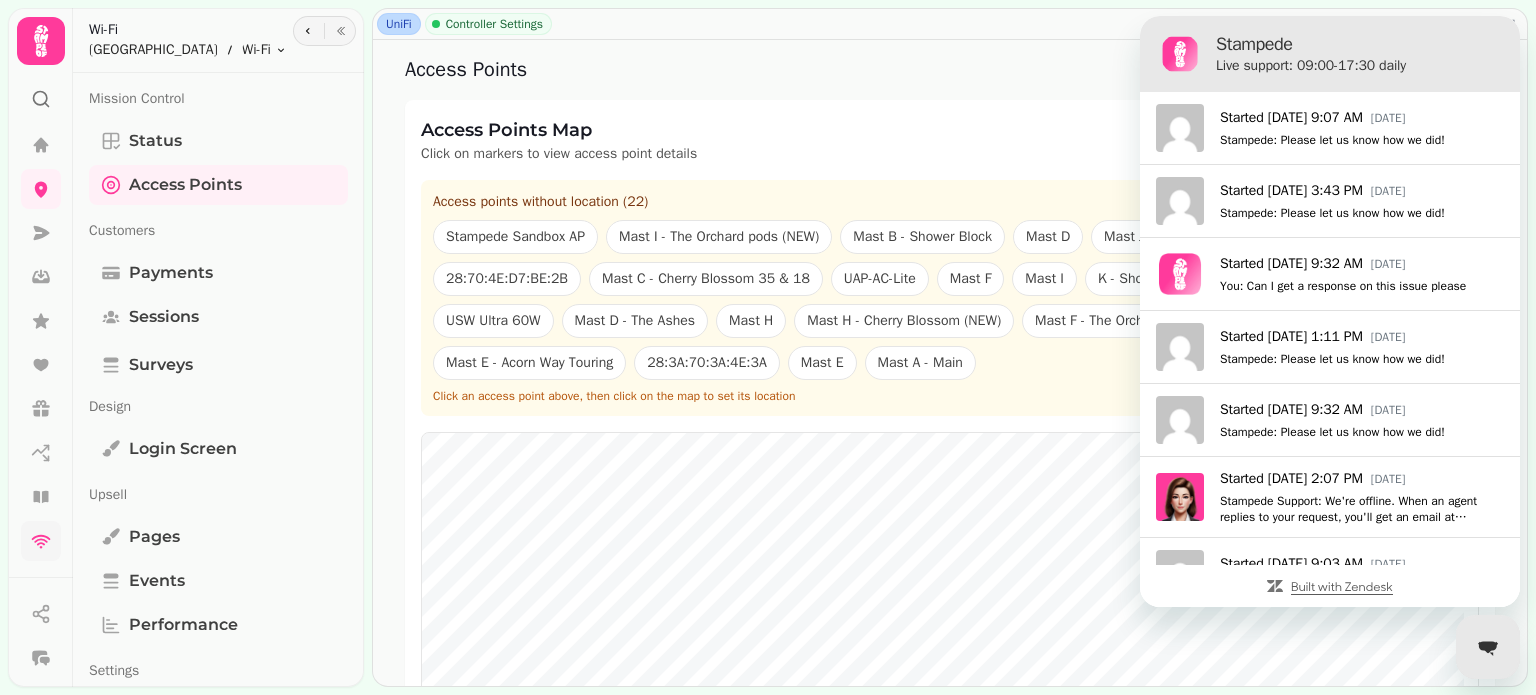 click 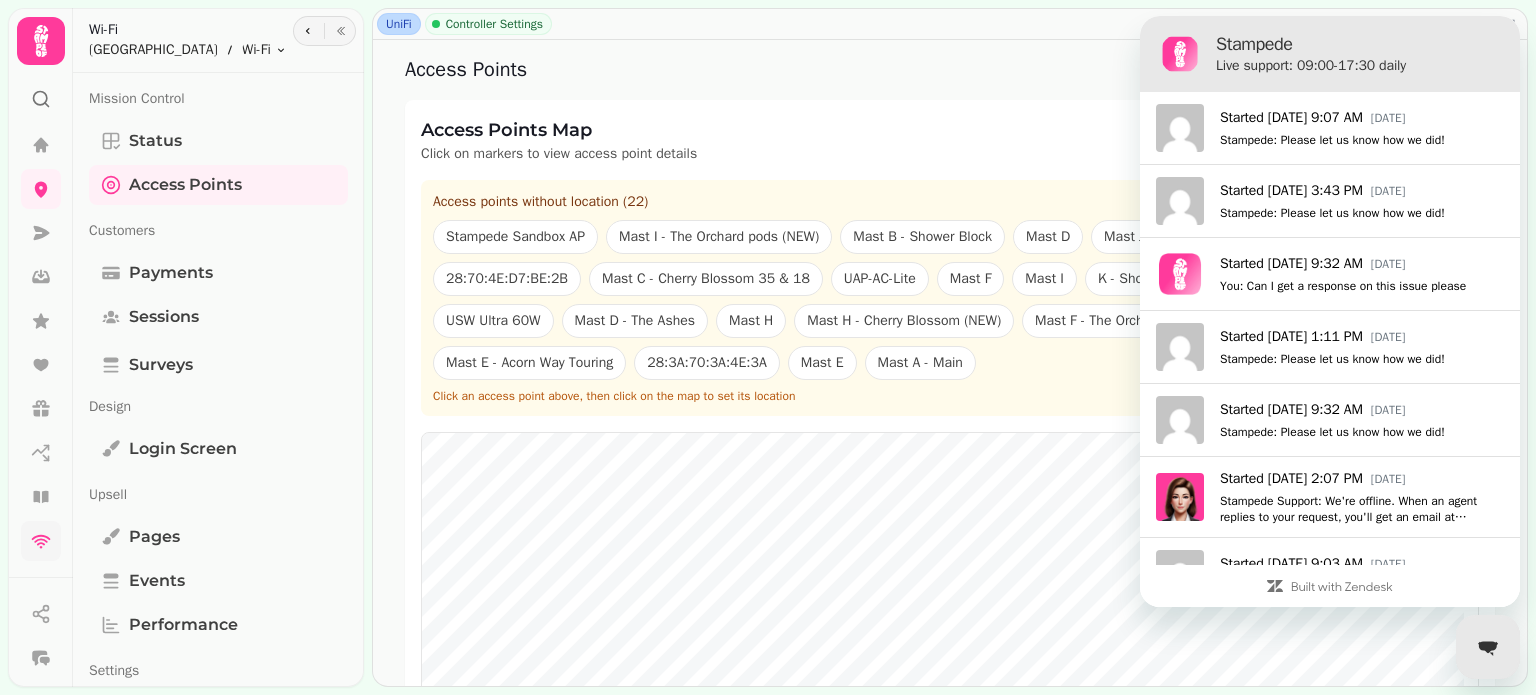 drag, startPoint x: 167, startPoint y: 59, endPoint x: 1060, endPoint y: 80, distance: 893.2469 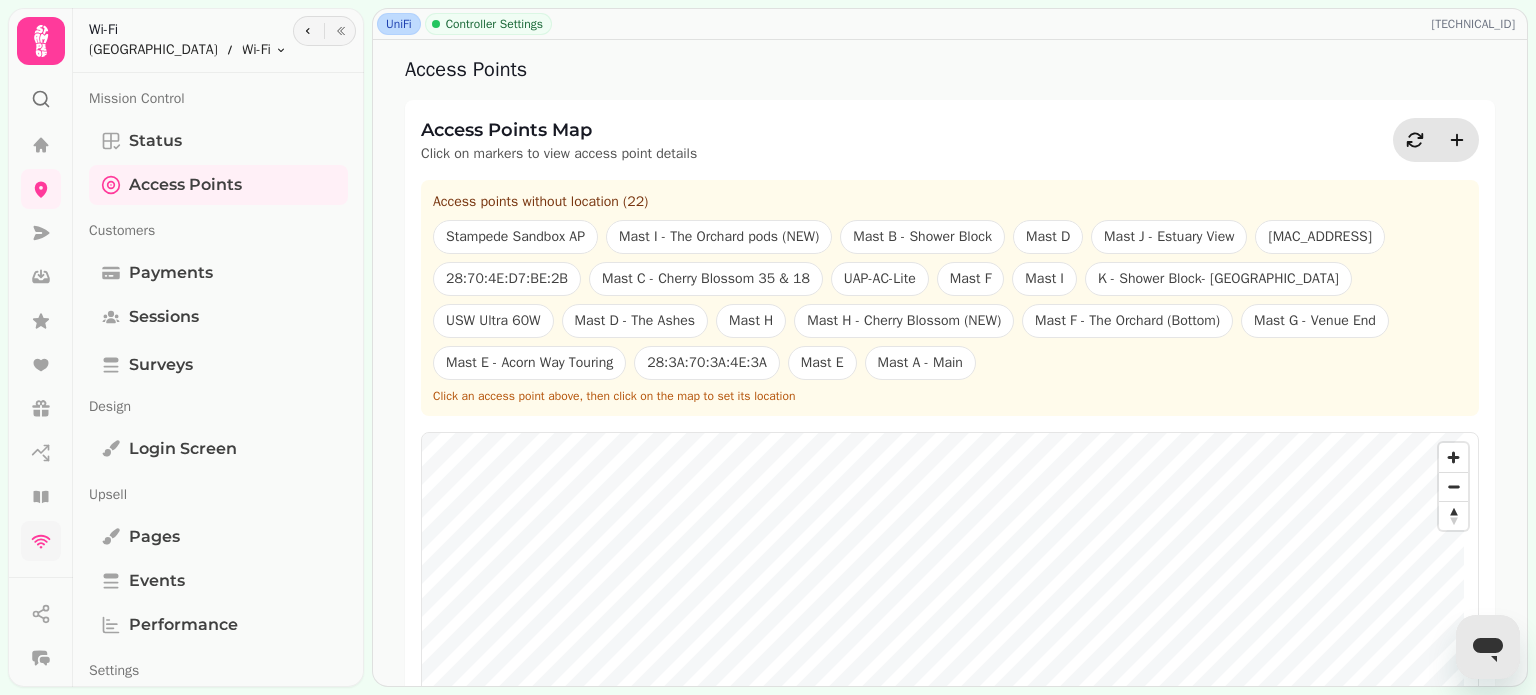 click at bounding box center (1488, 647) 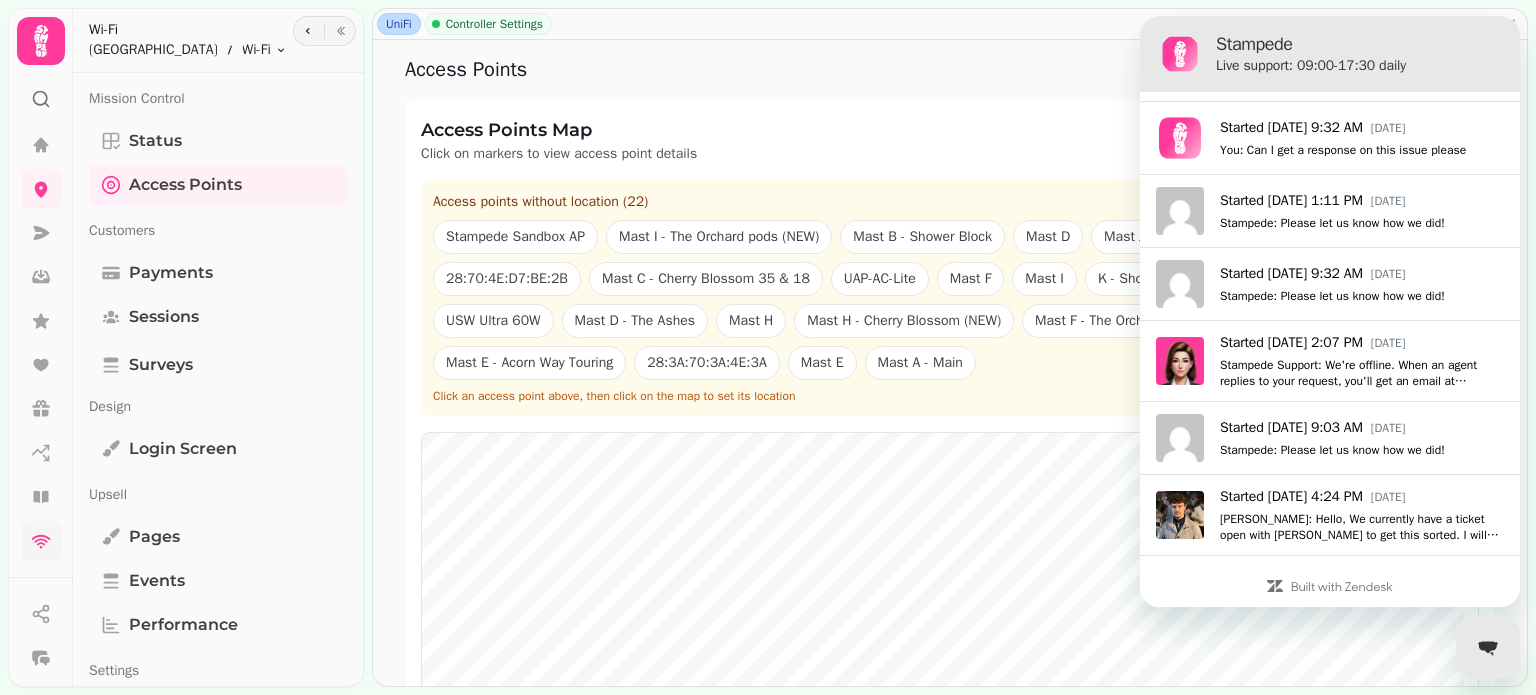 scroll, scrollTop: 0, scrollLeft: 0, axis: both 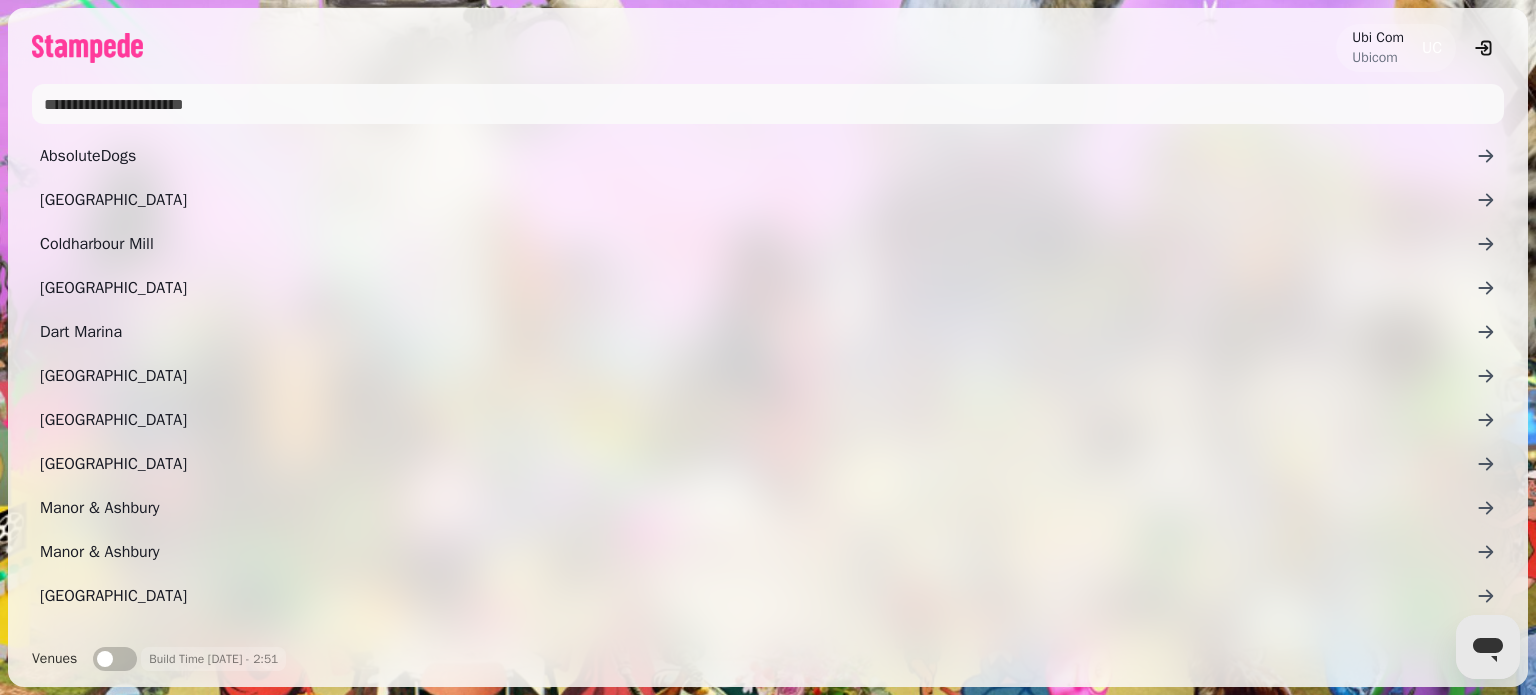 click 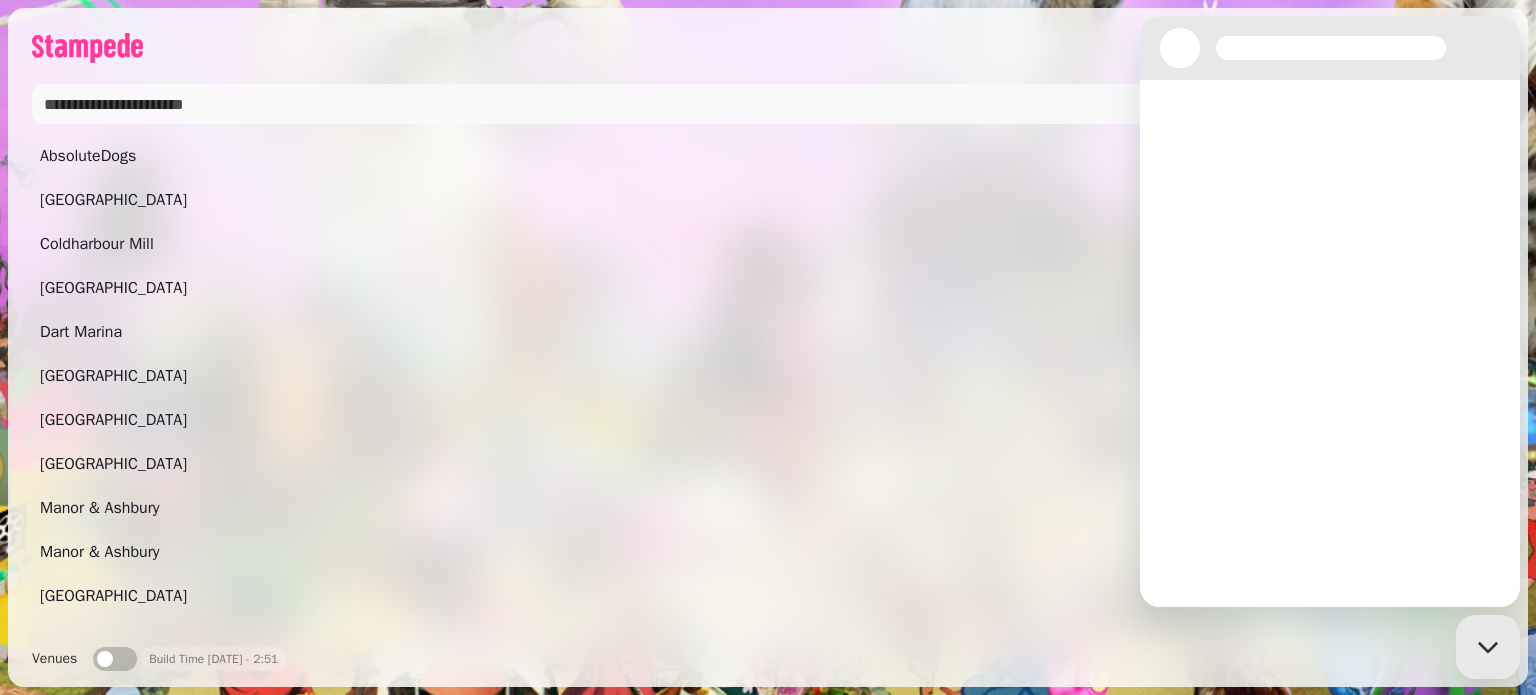 scroll, scrollTop: 0, scrollLeft: 0, axis: both 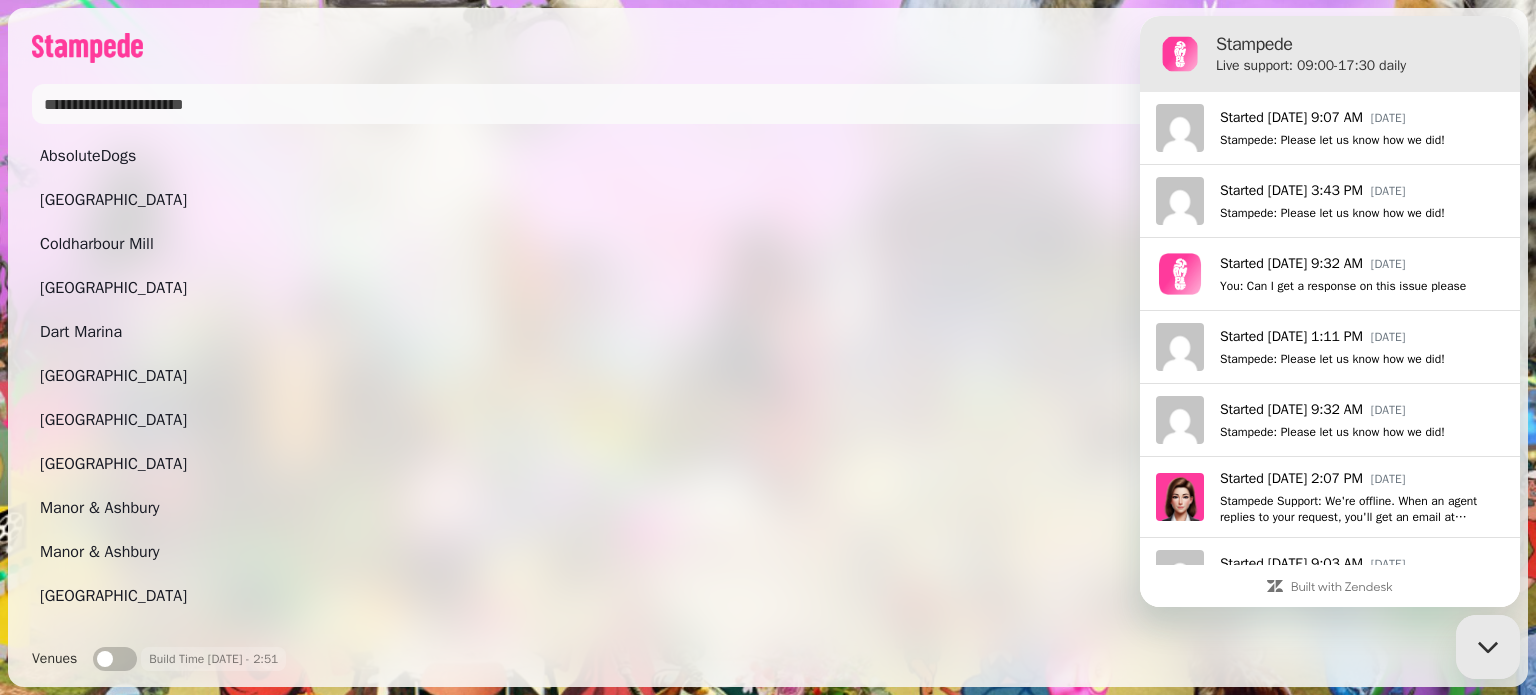 click at bounding box center (1488, 647) 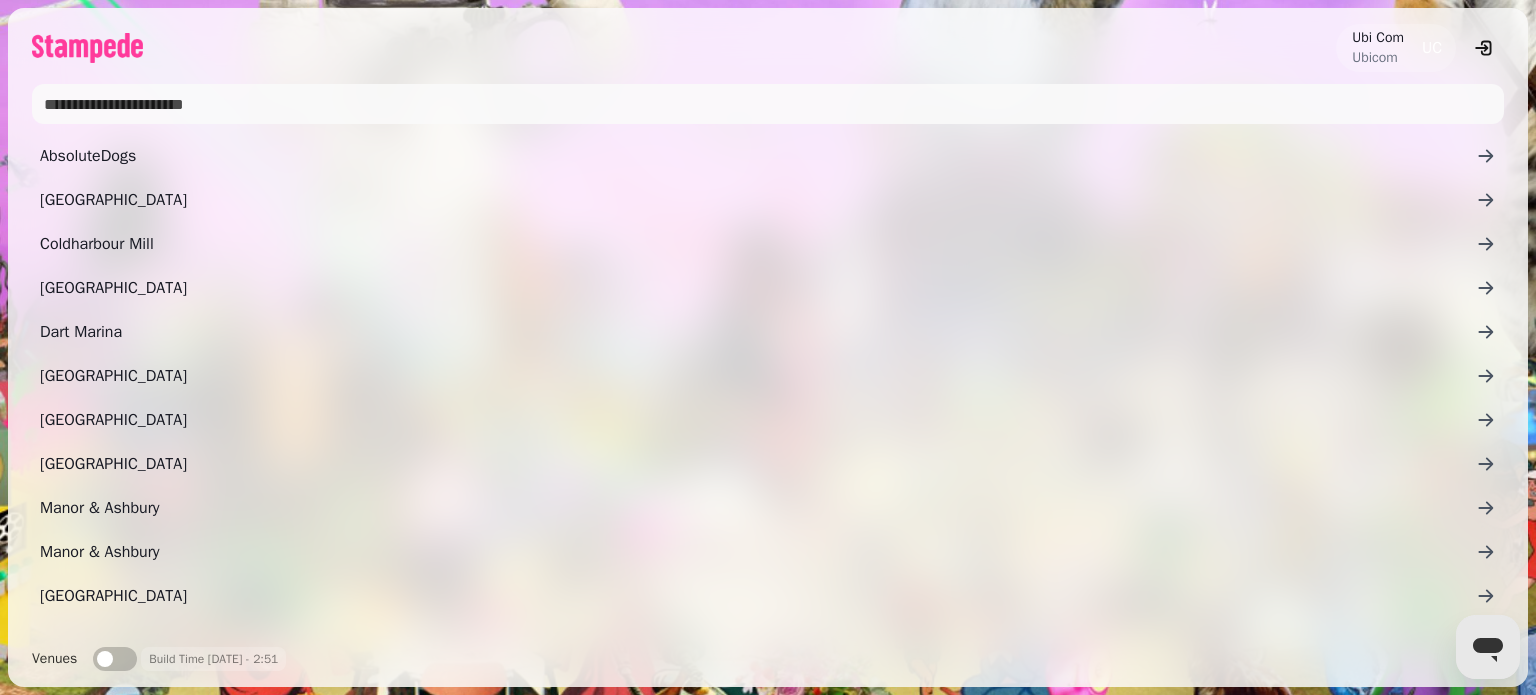 click at bounding box center [768, 104] 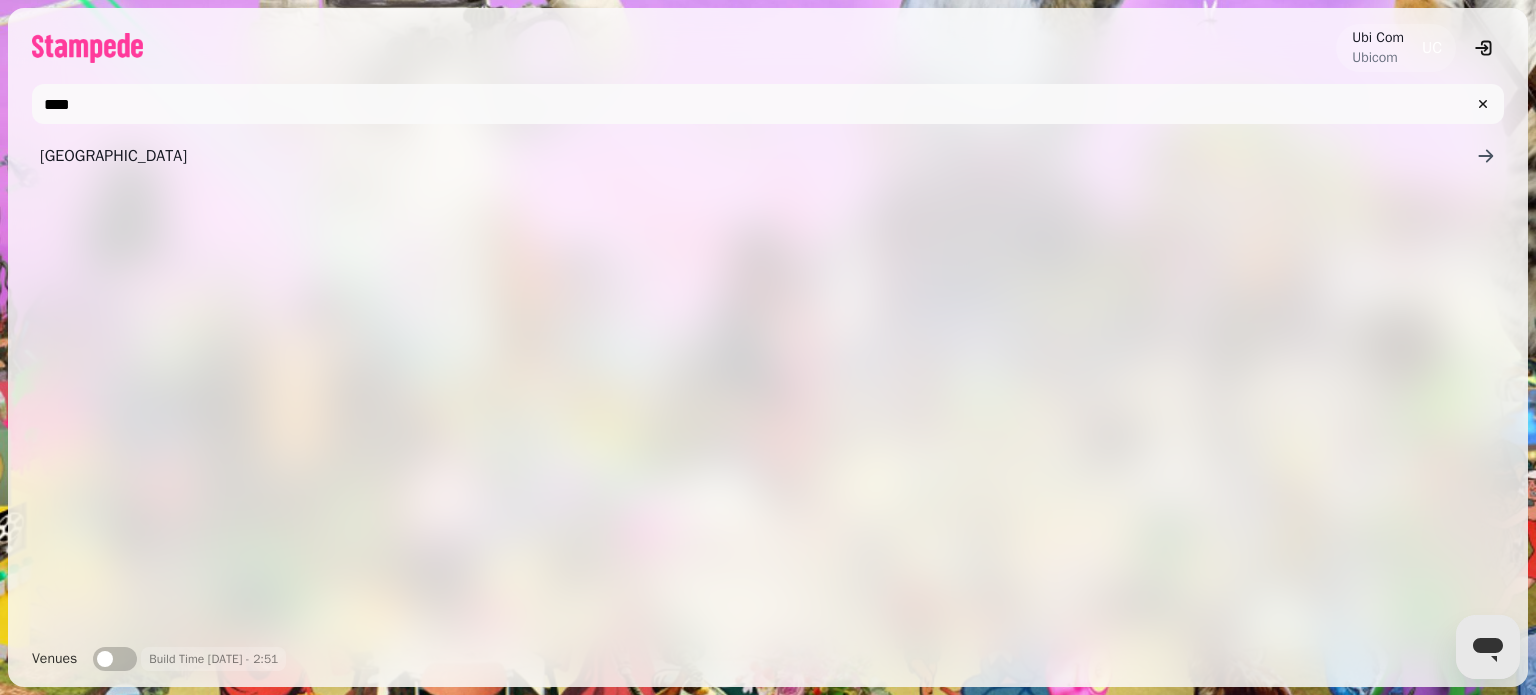 type on "******" 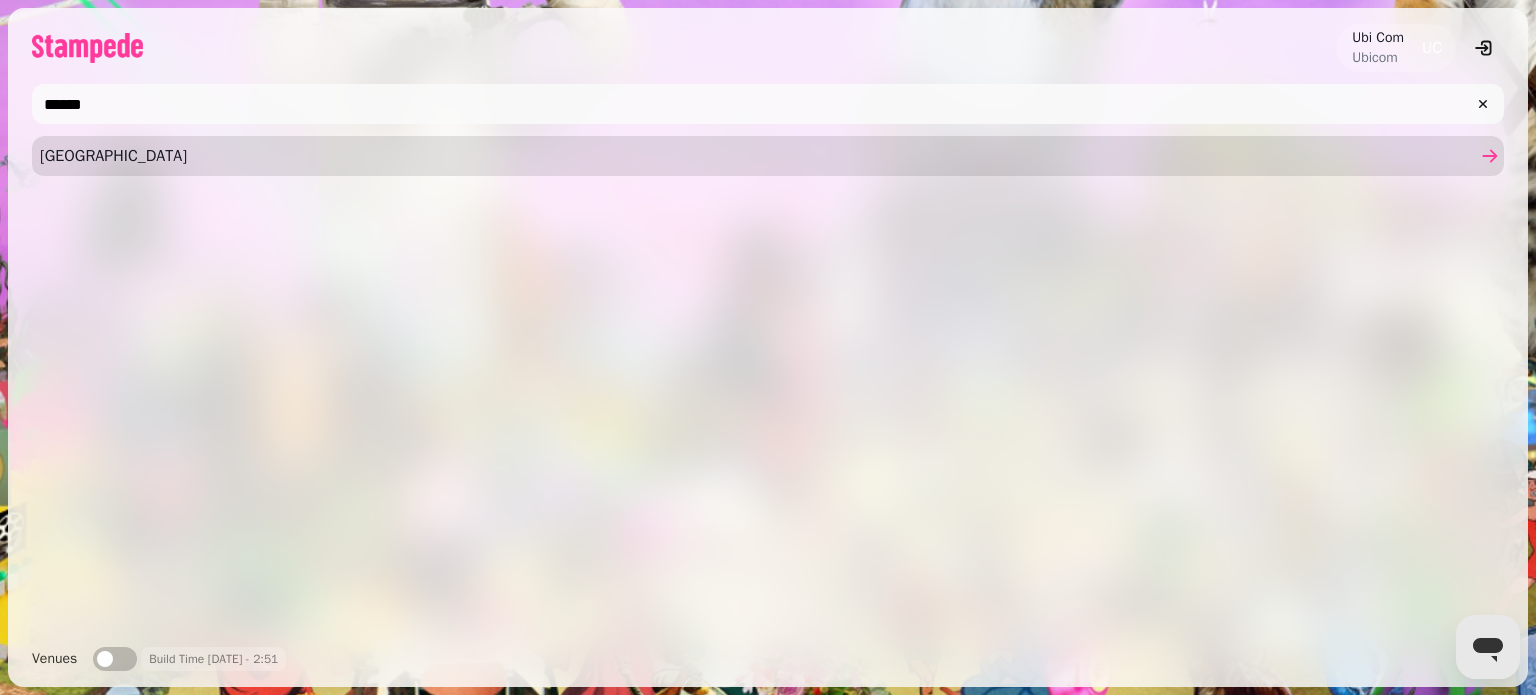 click on "[GEOGRAPHIC_DATA]" at bounding box center (758, 156) 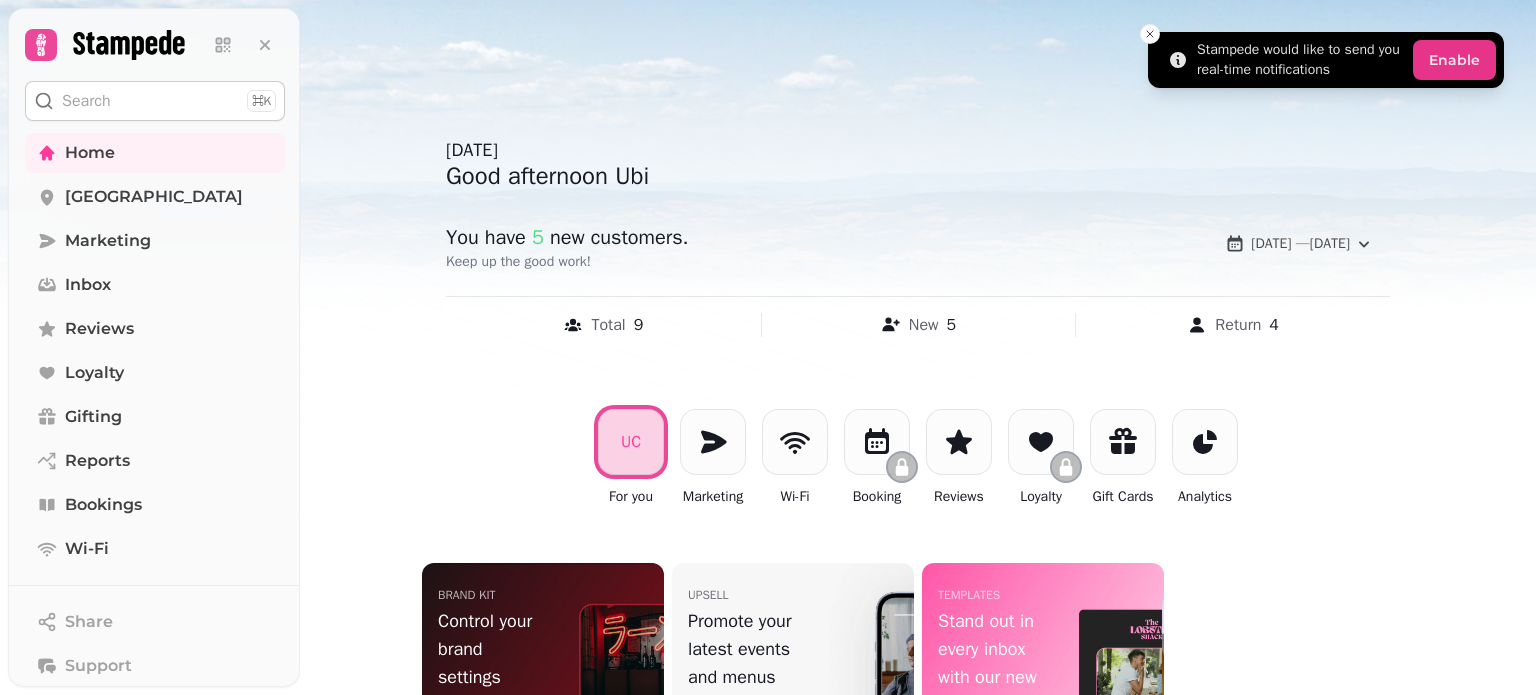 click on "Enable" at bounding box center (1454, 60) 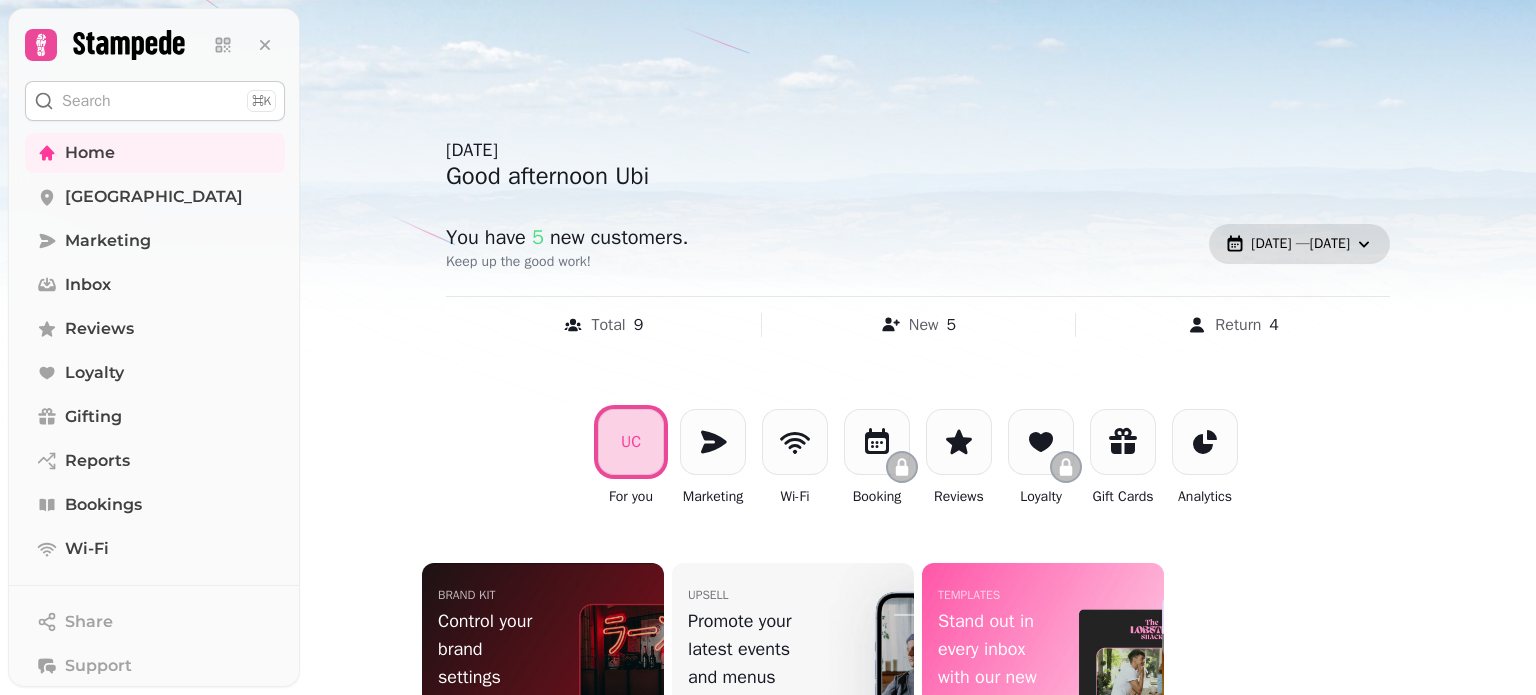 scroll, scrollTop: 148, scrollLeft: 0, axis: vertical 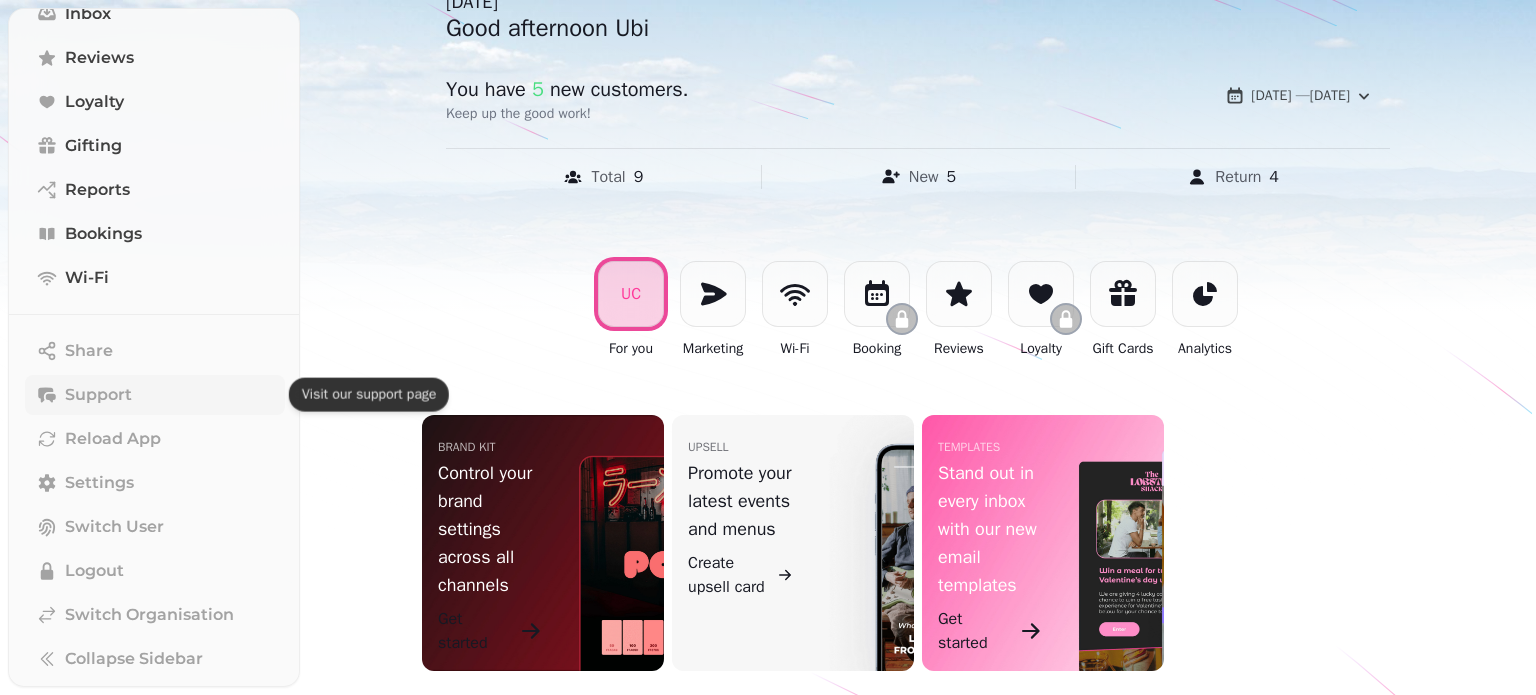 click on "Support" at bounding box center (98, 395) 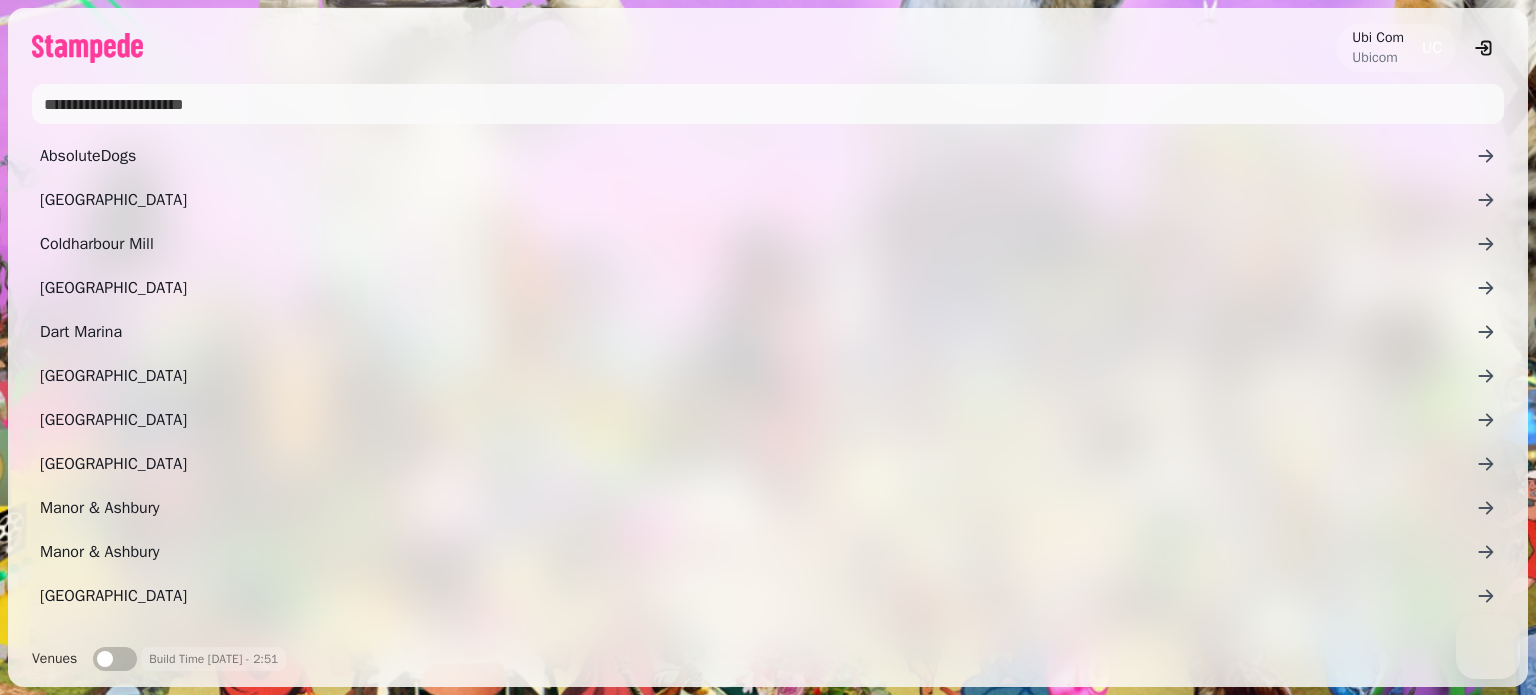scroll, scrollTop: 0, scrollLeft: 0, axis: both 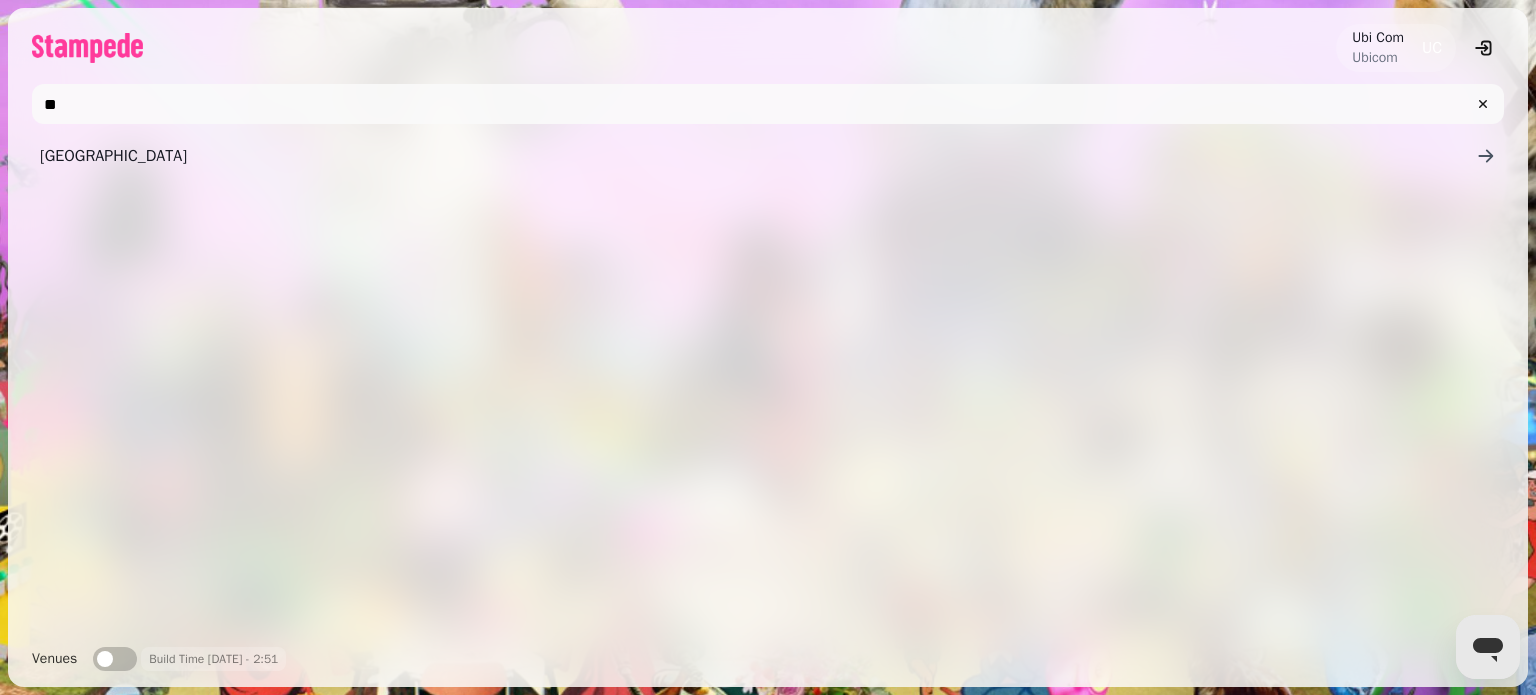 type on "**" 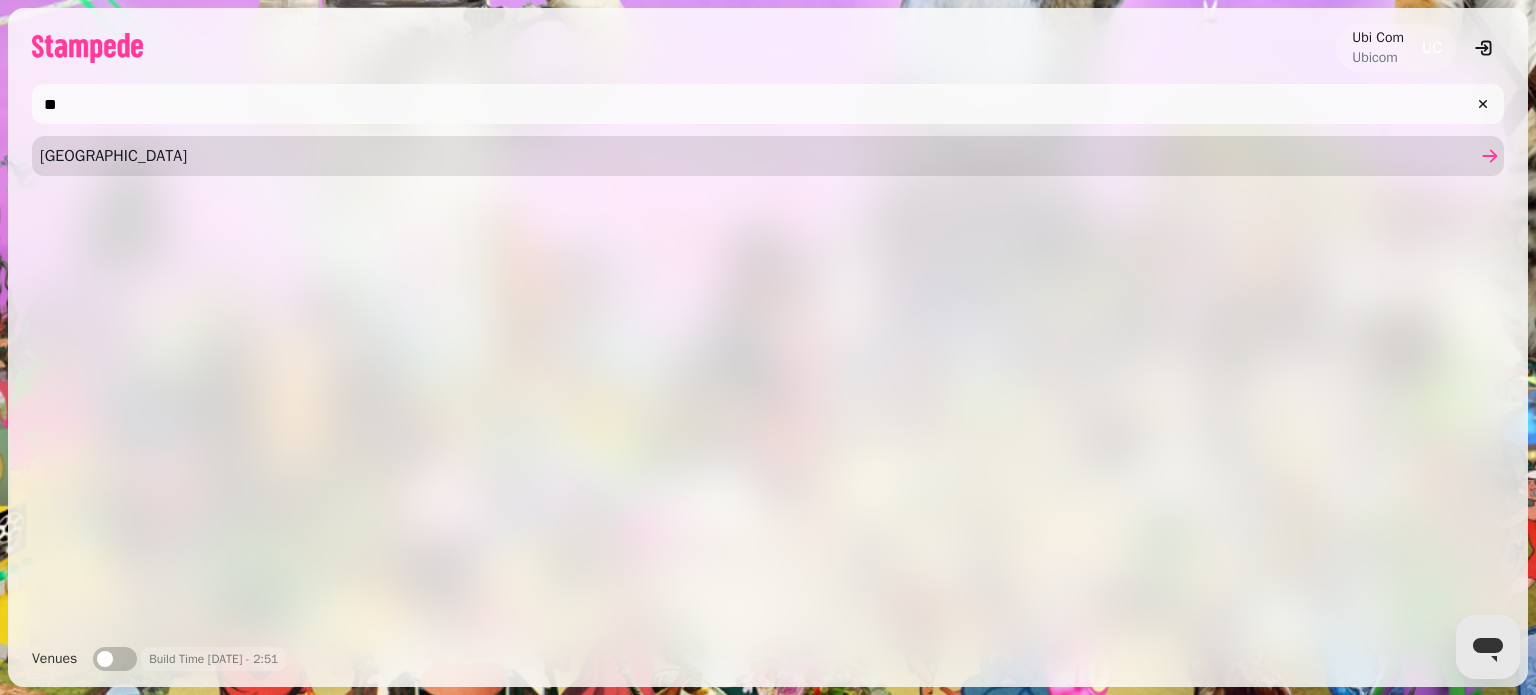 click on "[GEOGRAPHIC_DATA]" at bounding box center (758, 156) 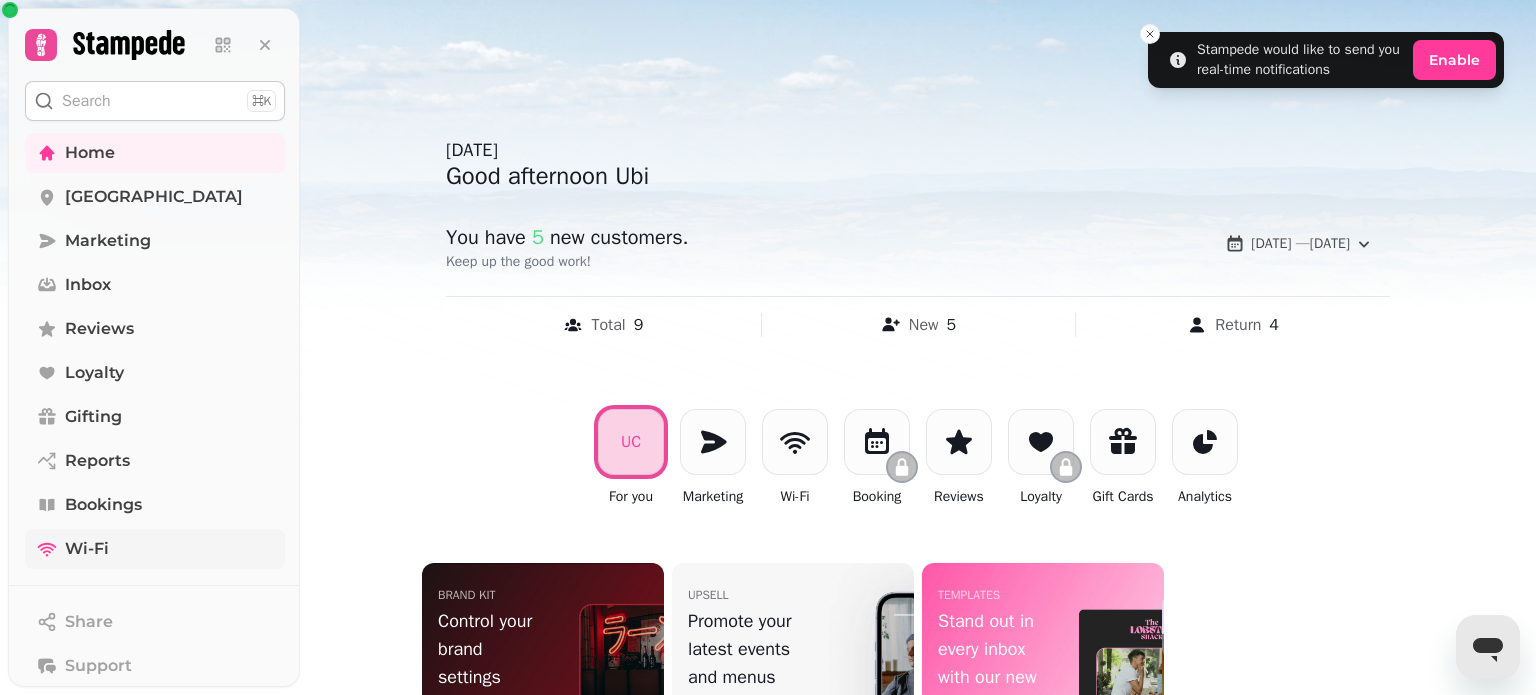 click on "Wi-Fi" at bounding box center [87, 549] 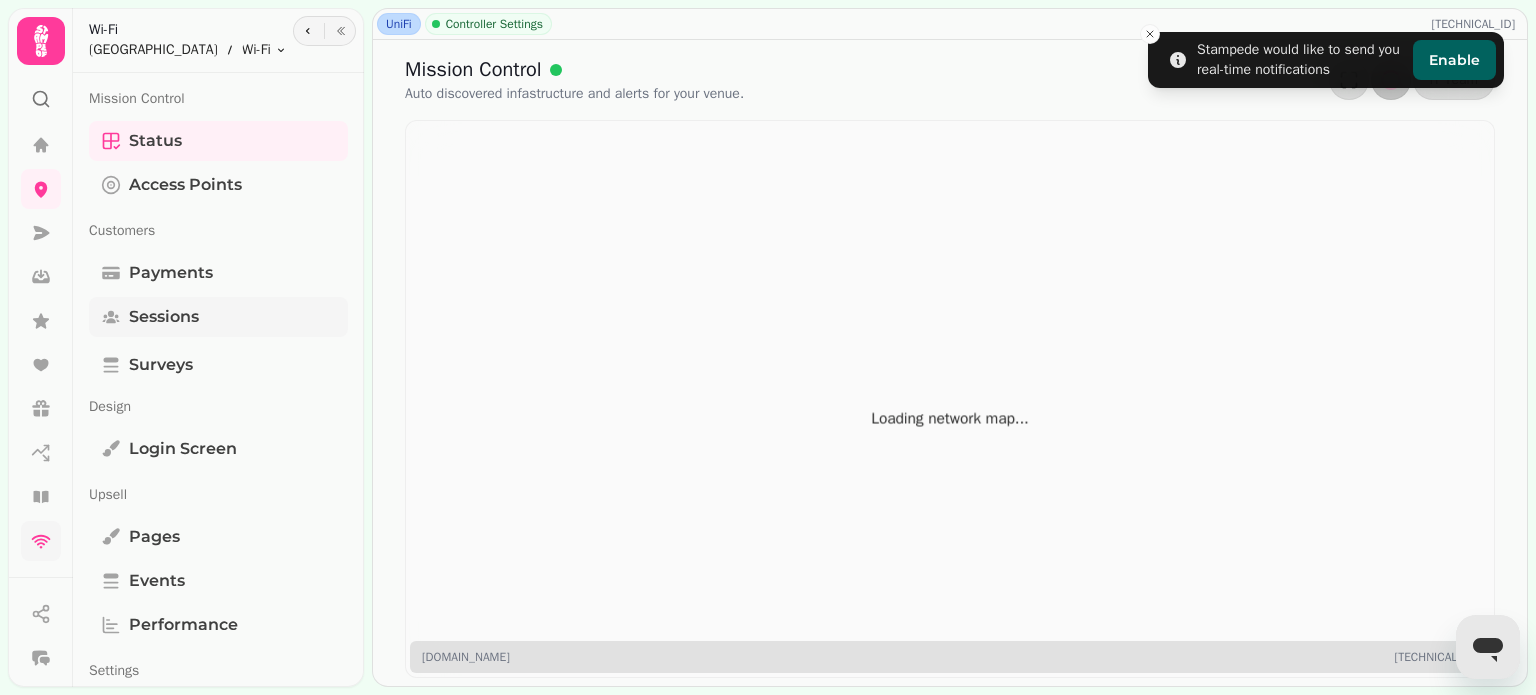 click on "Sessions" at bounding box center (164, 317) 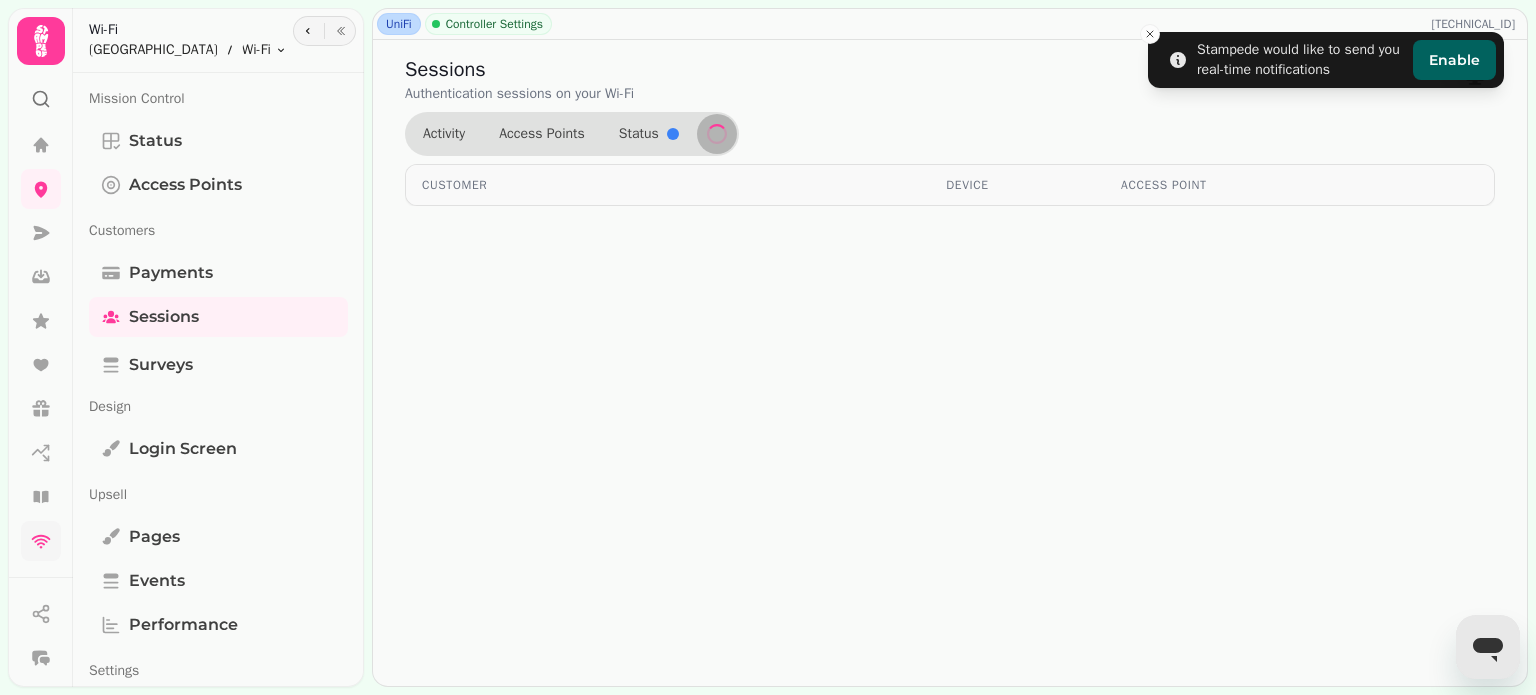 select on "**" 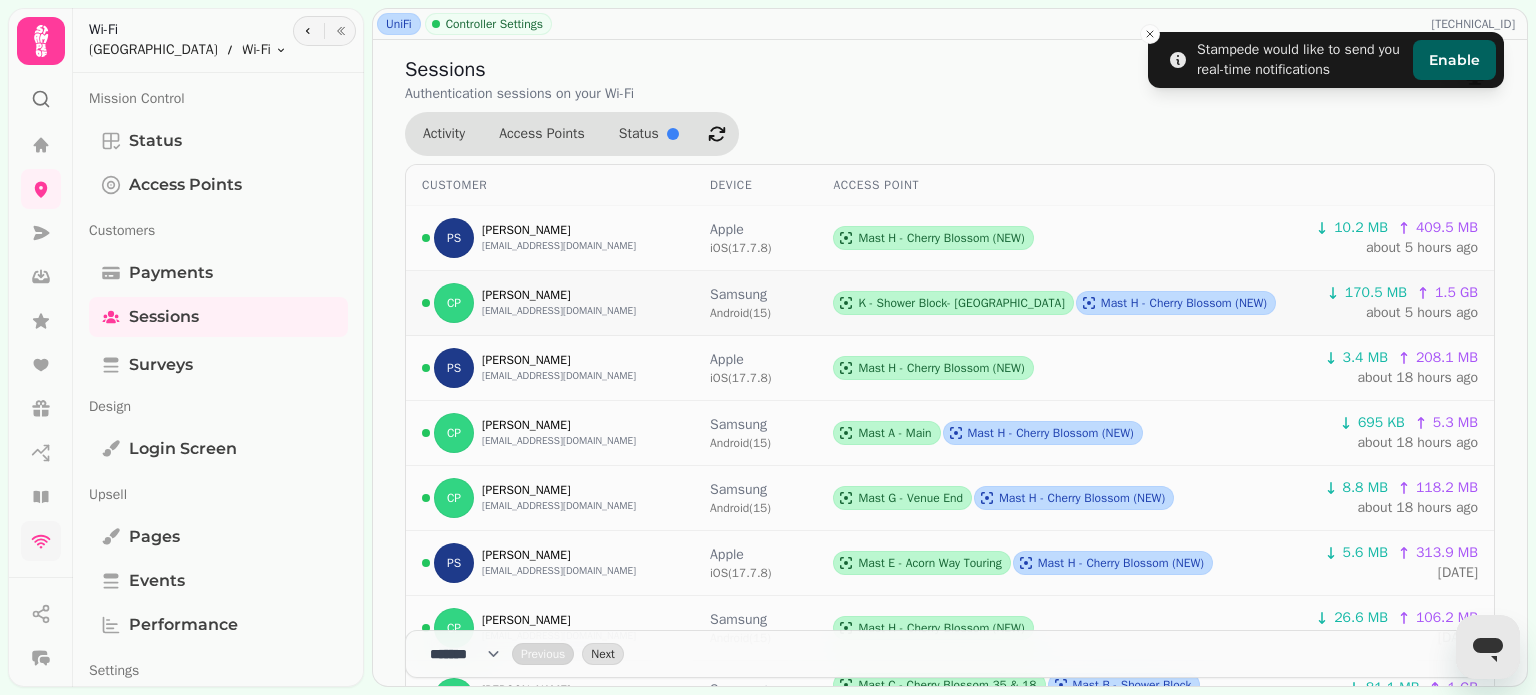 drag, startPoint x: 593, startPoint y: 292, endPoint x: 482, endPoint y: 298, distance: 111.16204 